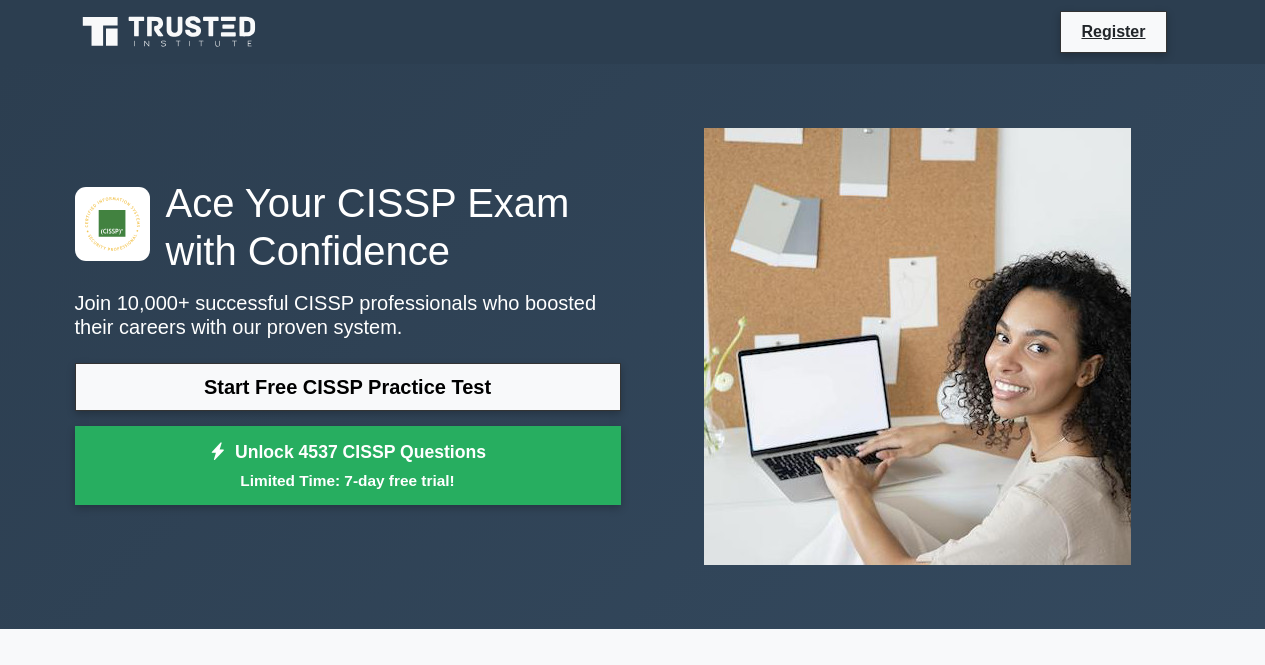 scroll, scrollTop: 0, scrollLeft: 0, axis: both 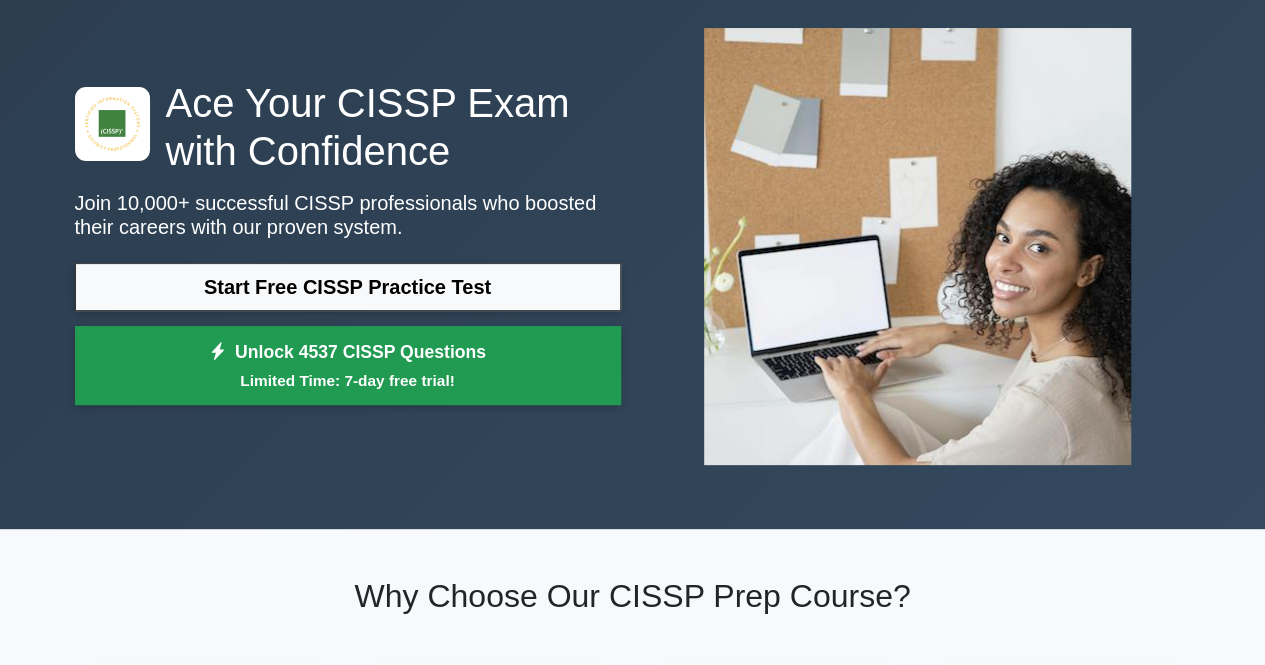 click on "Unlock 4537 CISSP Questions
Limited Time: 7-day free trial!" at bounding box center (348, 366) 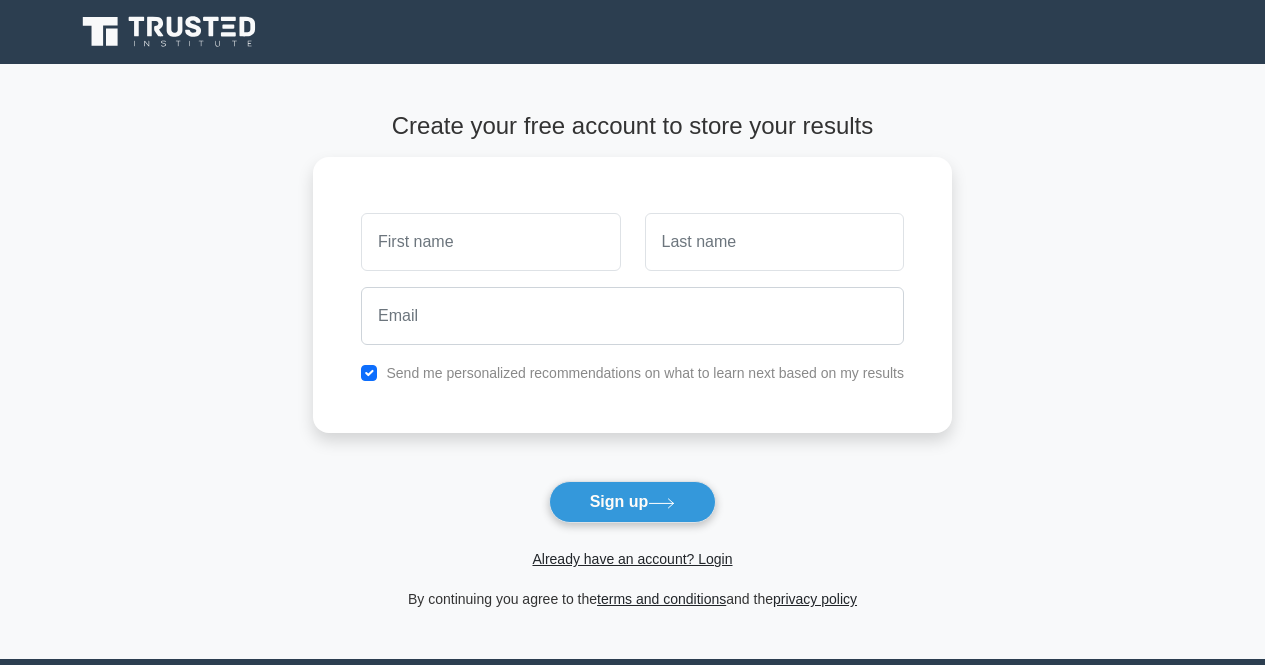 scroll, scrollTop: 0, scrollLeft: 0, axis: both 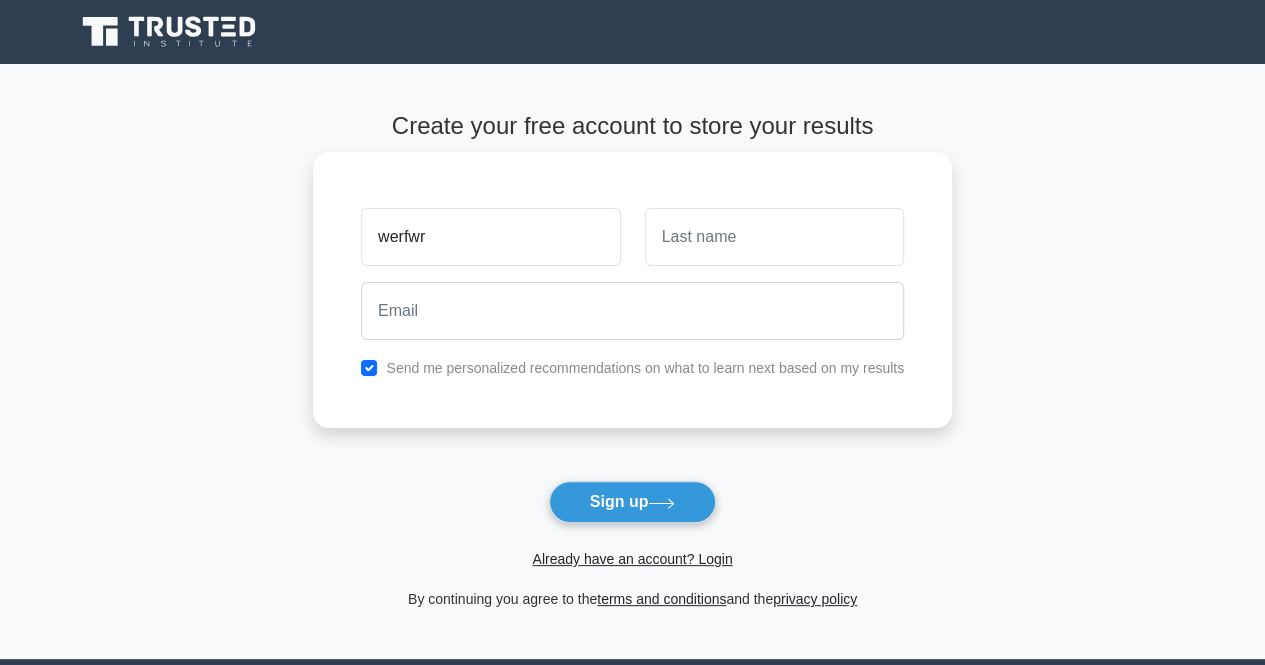 type on "werfwr" 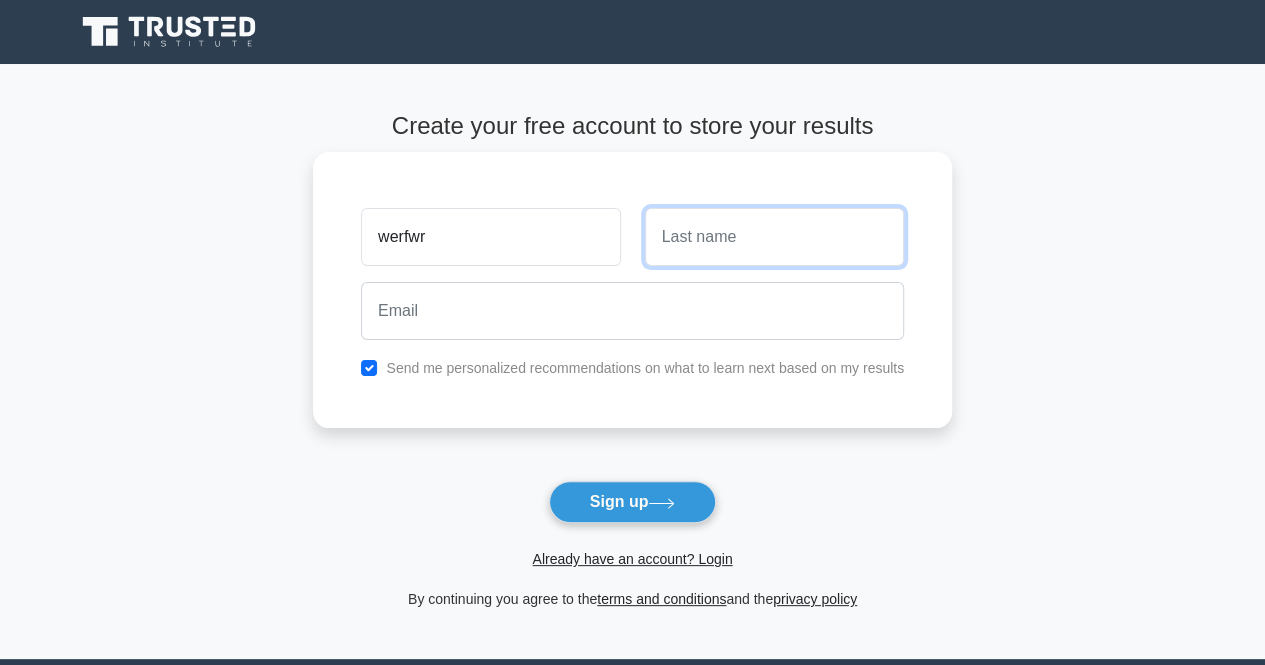 click at bounding box center (774, 237) 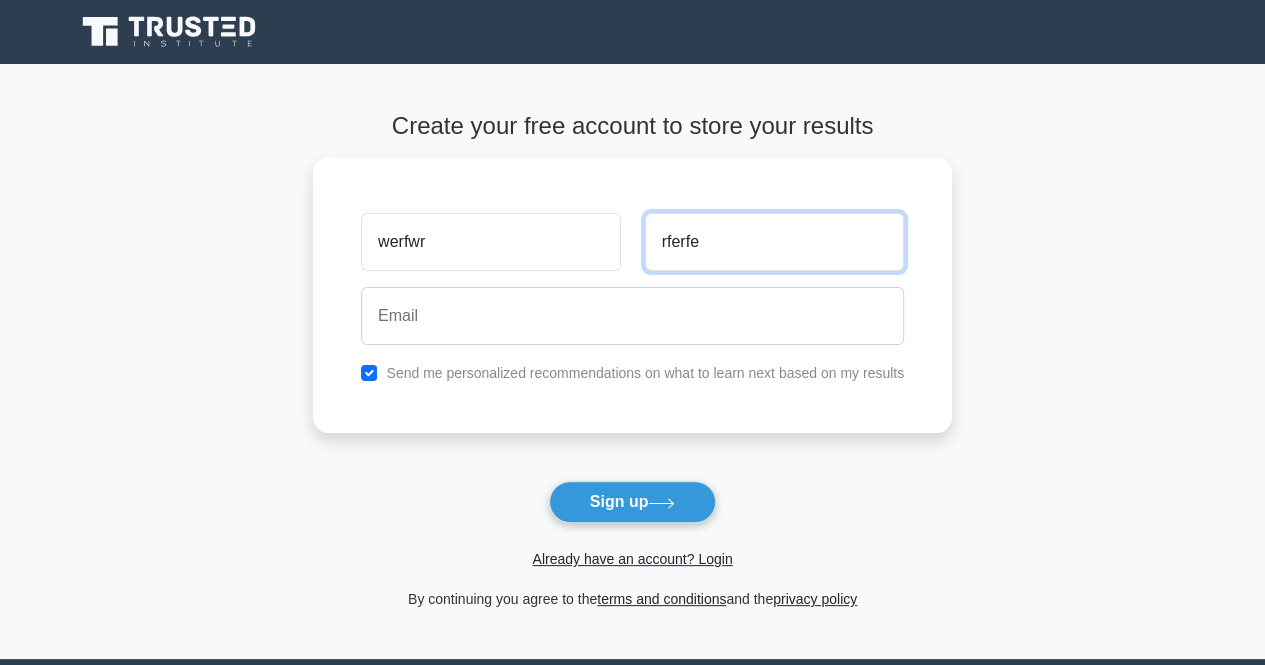 type on "rferfe" 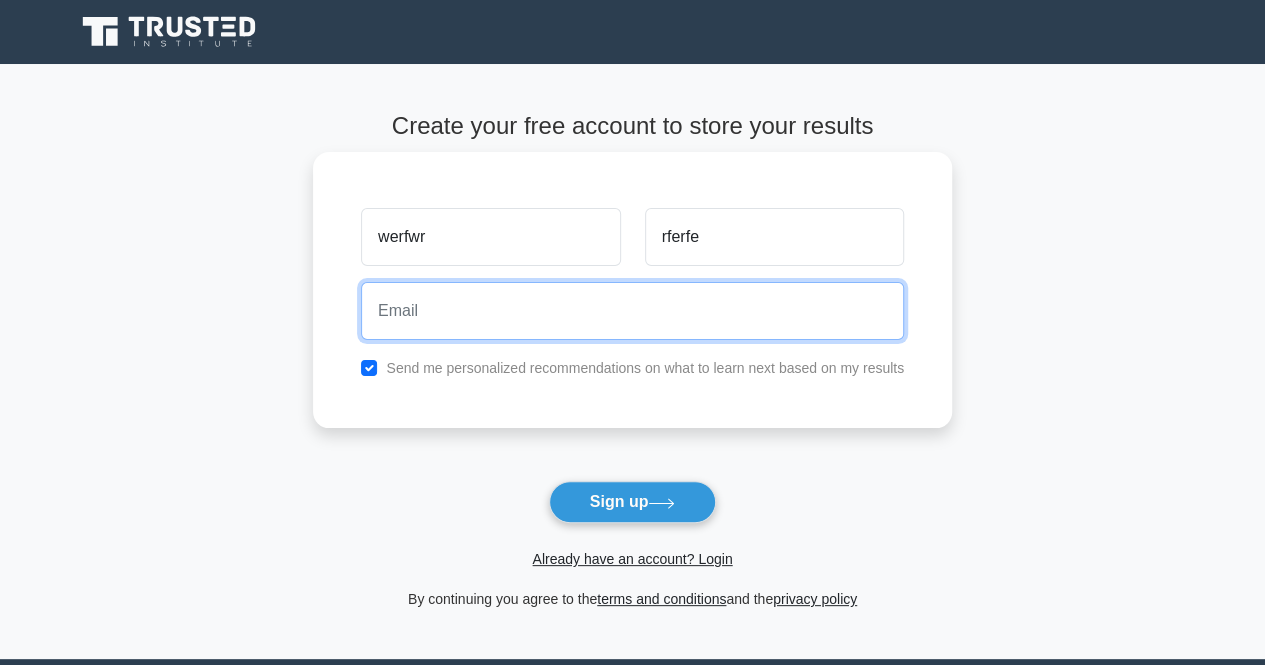 click at bounding box center (632, 311) 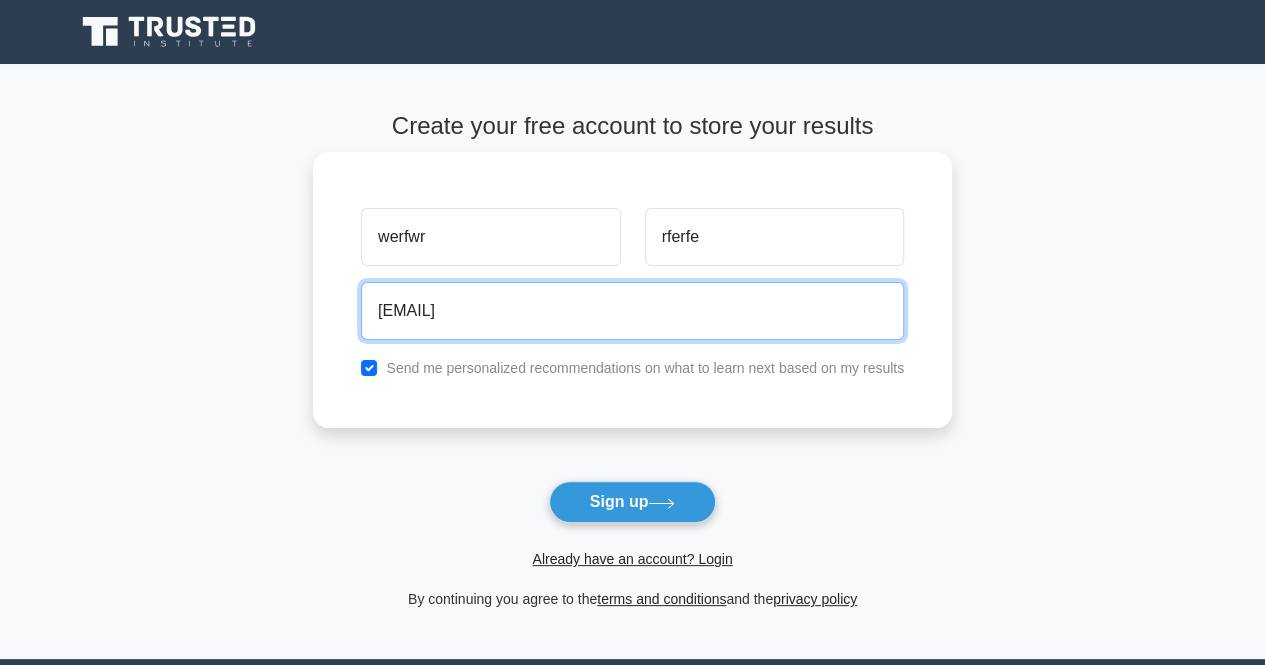 type on "depdas@itmo.edu.pl" 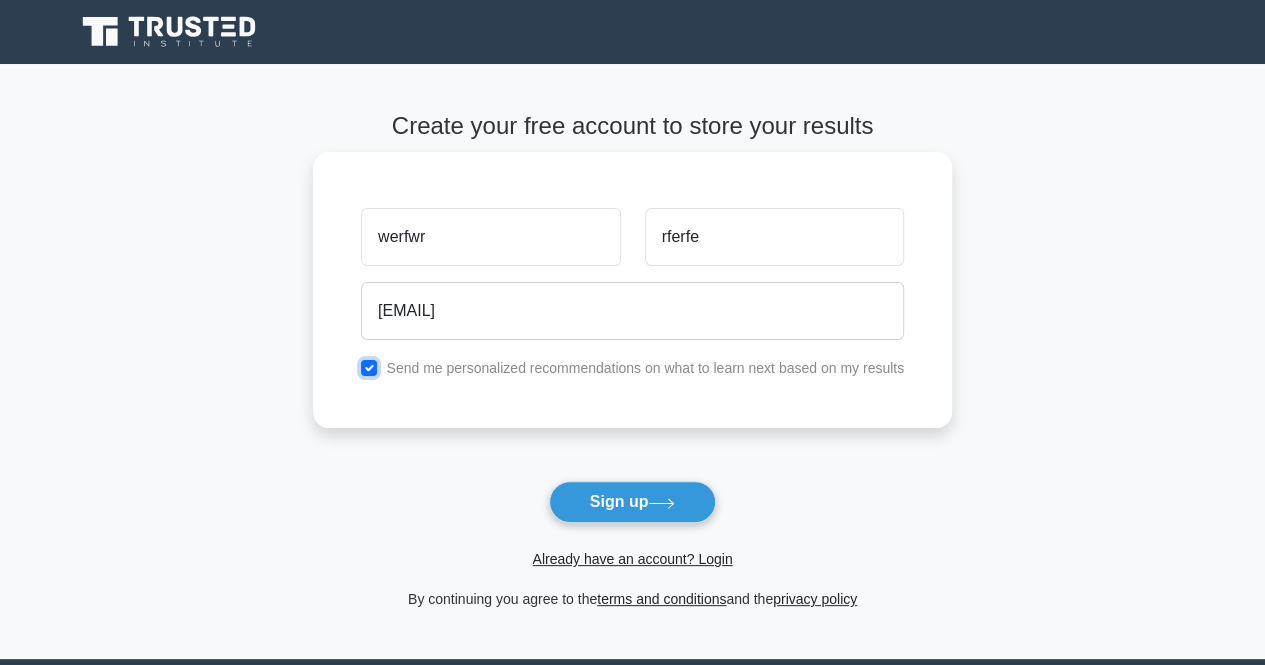 click at bounding box center (369, 368) 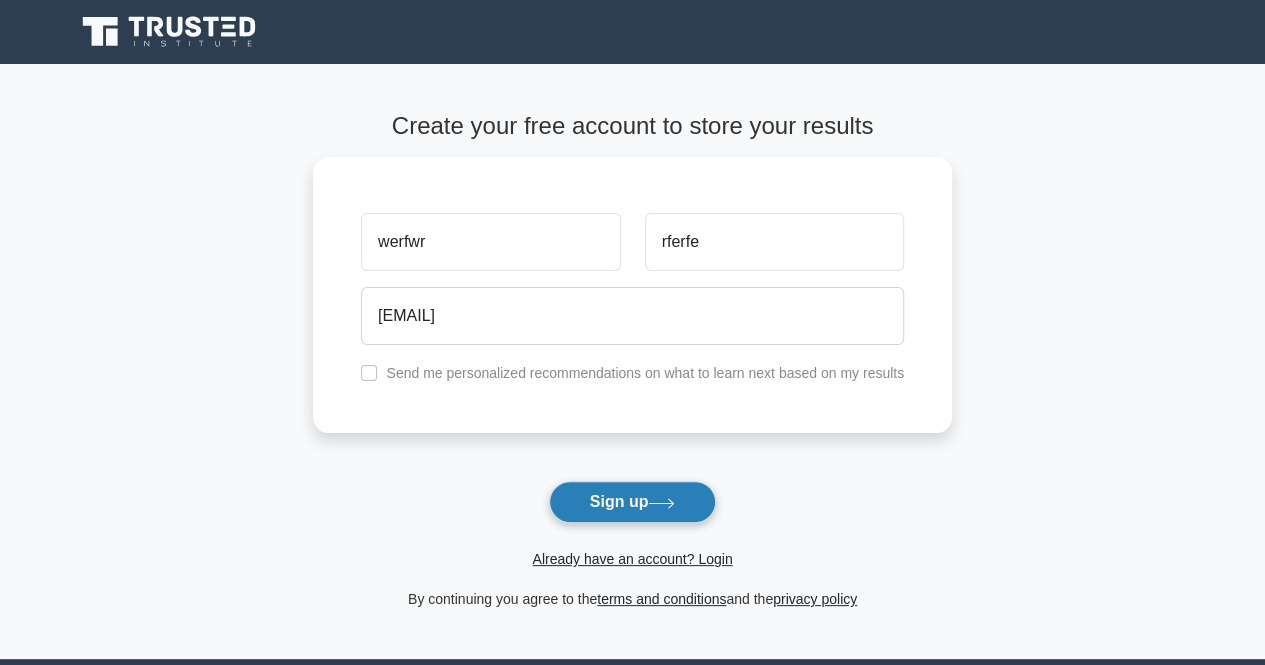 click on "Sign up" at bounding box center [633, 502] 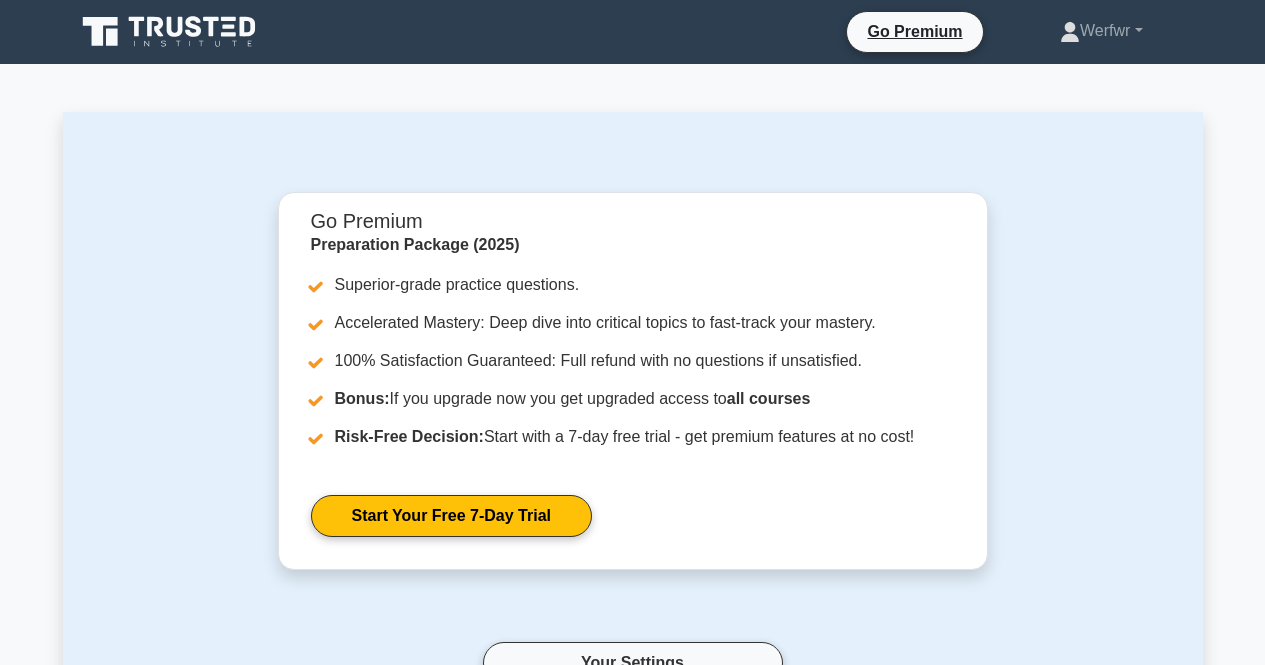 scroll, scrollTop: 0, scrollLeft: 0, axis: both 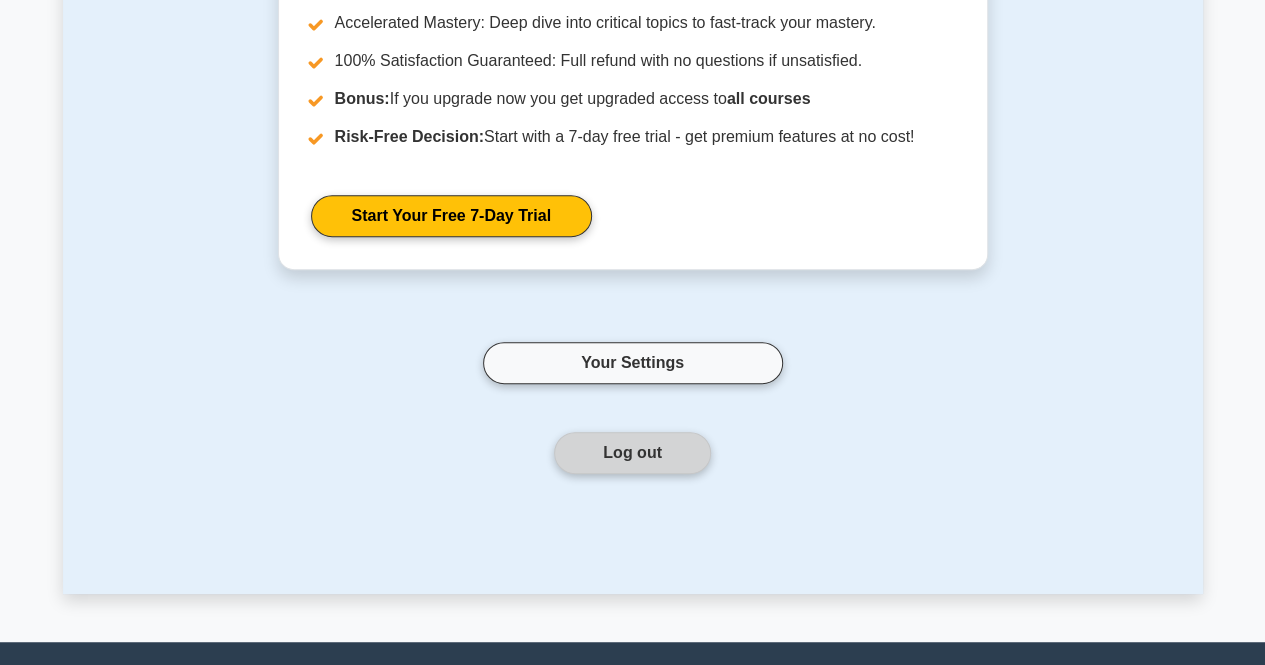 click on "Log out" at bounding box center [632, 453] 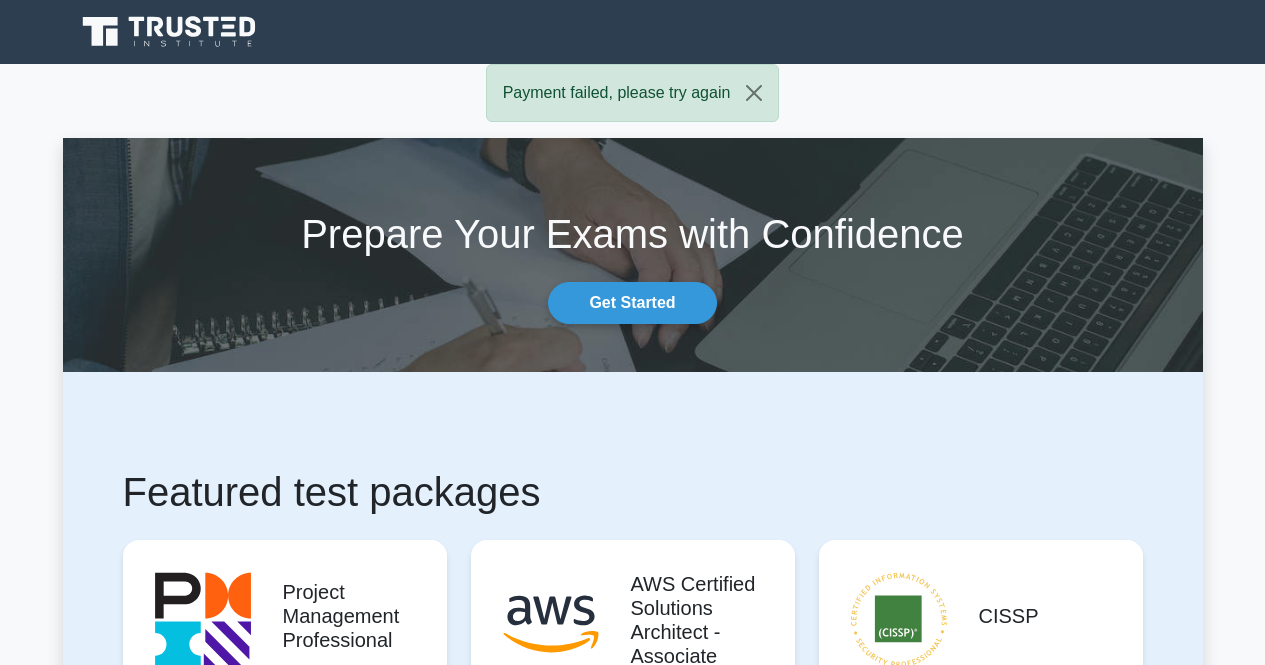 scroll, scrollTop: 0, scrollLeft: 0, axis: both 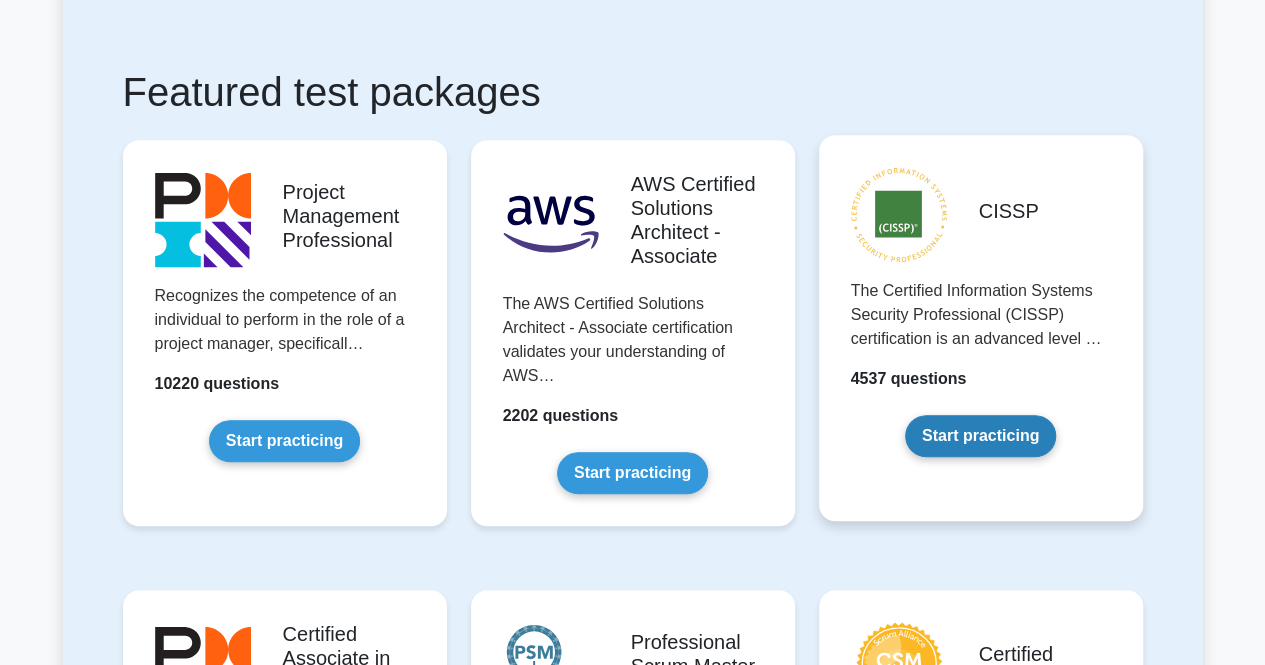 click on "Start practicing" at bounding box center [980, 436] 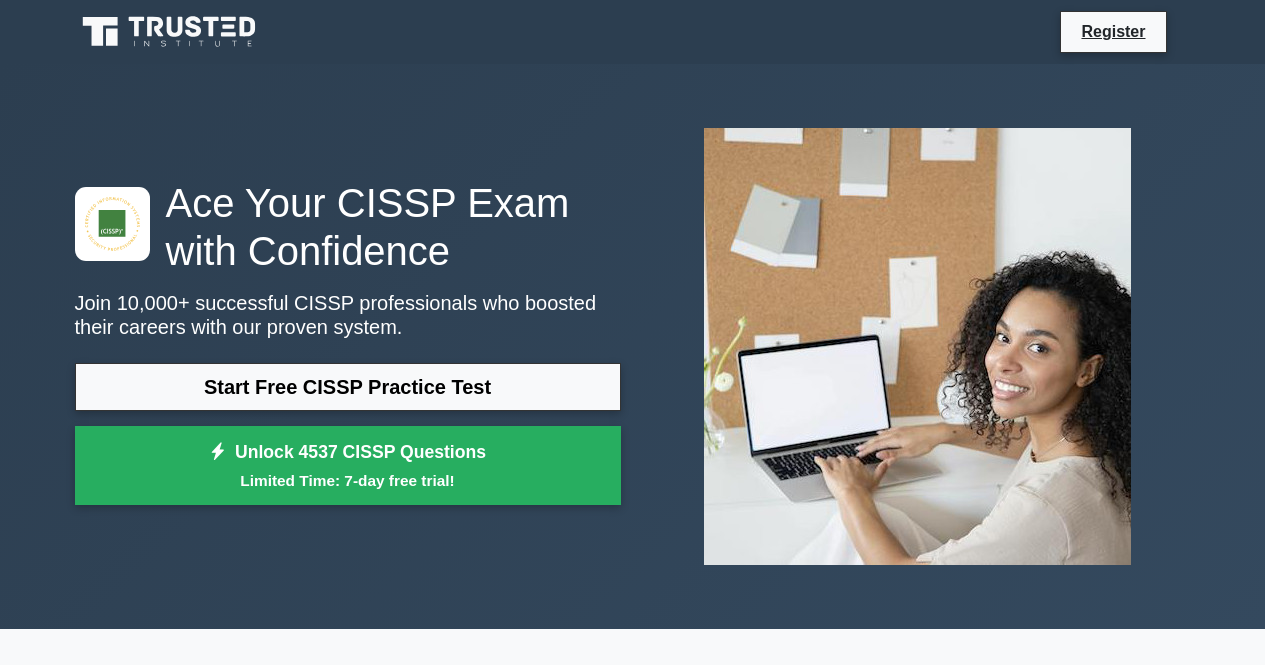 scroll, scrollTop: 0, scrollLeft: 0, axis: both 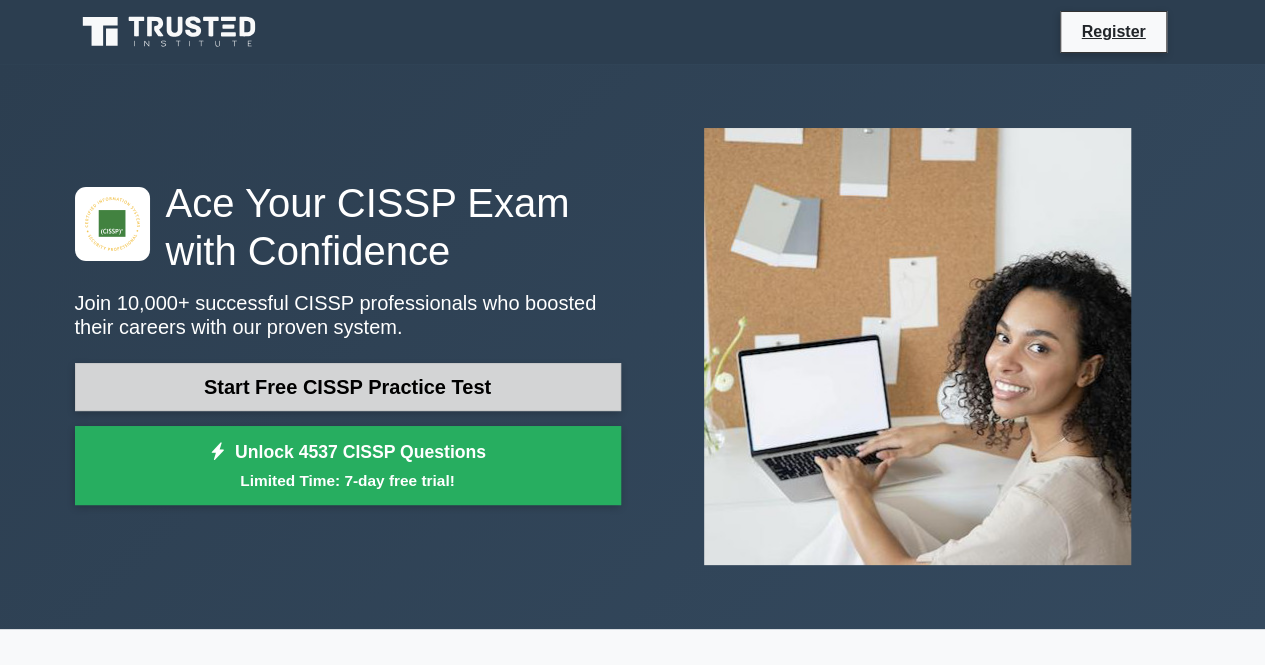 click on "Start Free CISSP Practice Test" at bounding box center [348, 387] 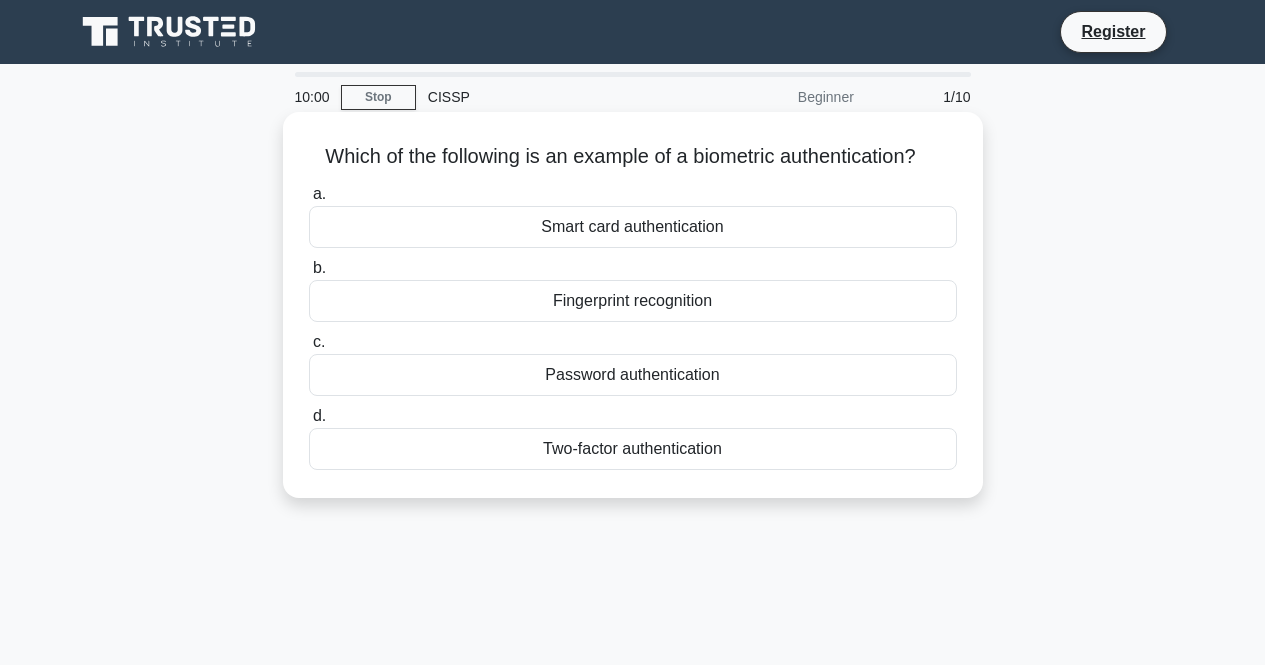 scroll, scrollTop: 0, scrollLeft: 0, axis: both 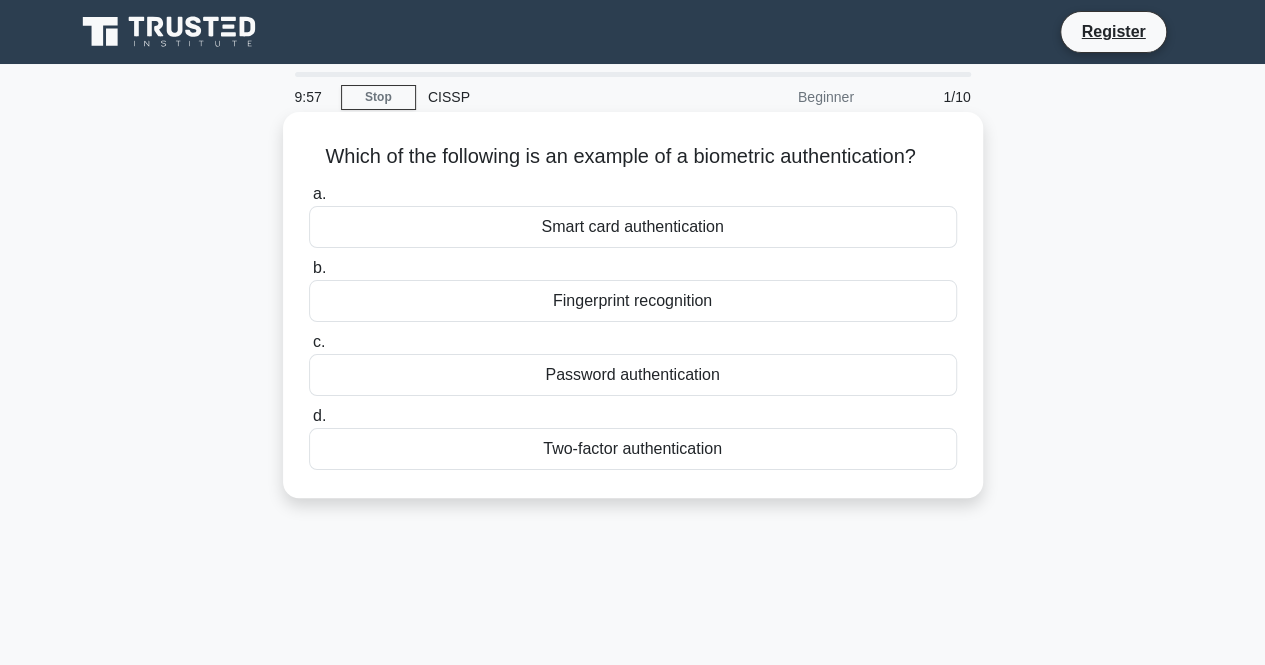 click on "Fingerprint recognition" at bounding box center (633, 301) 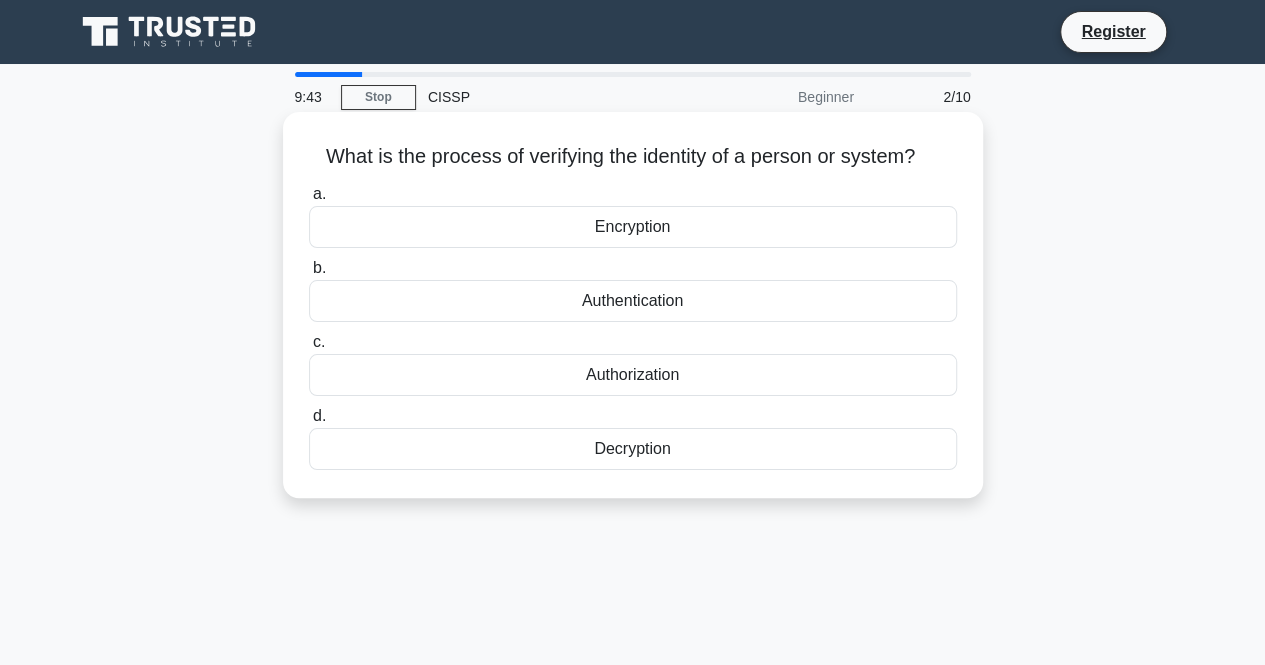 click on "Authentication" at bounding box center [633, 301] 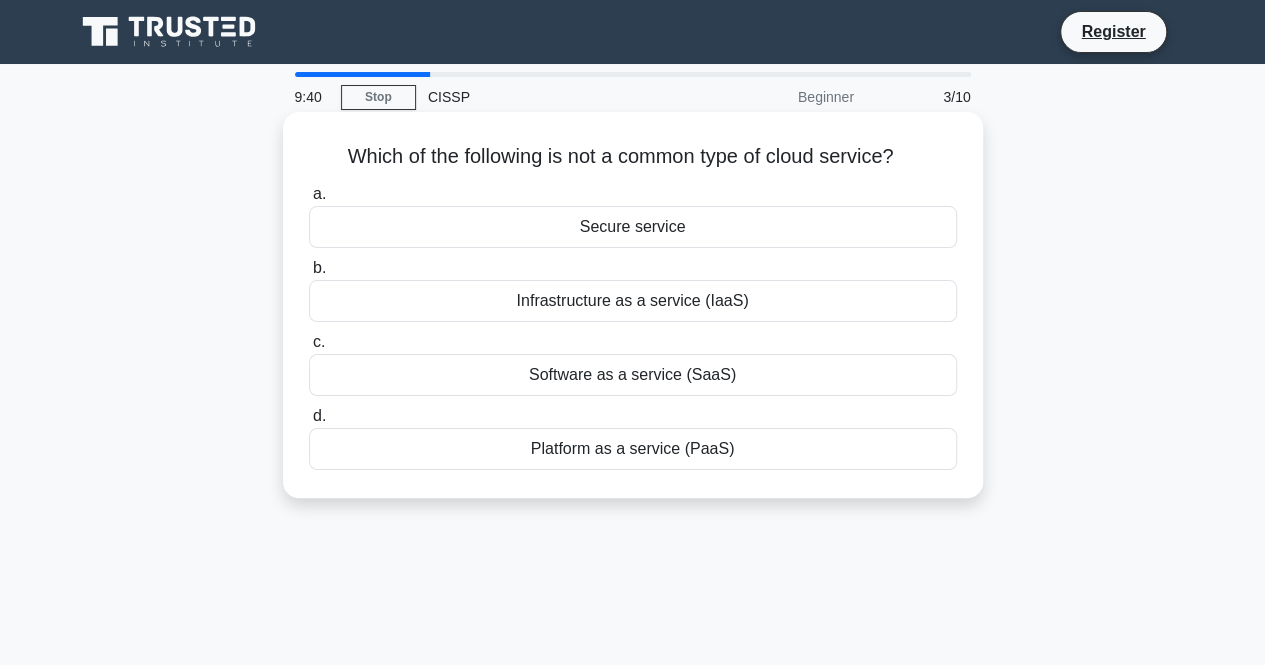 click on "Secure service" at bounding box center [633, 227] 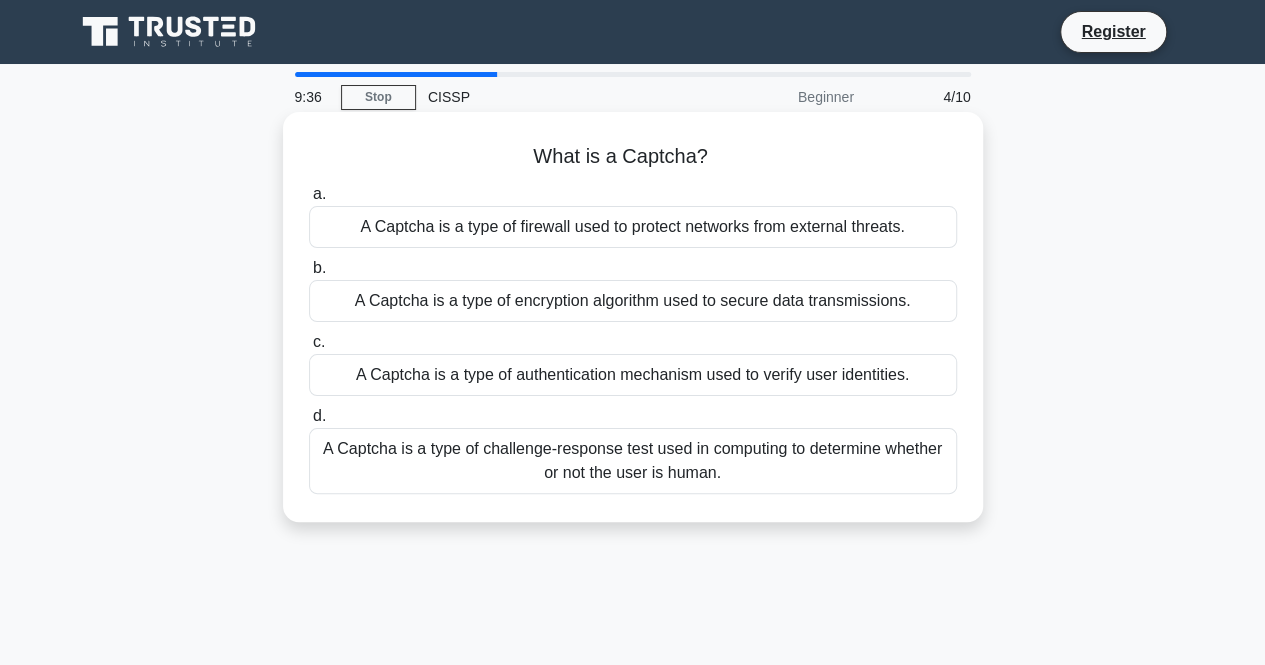 click on "A Captcha is a type of challenge-response test used in computing to determine whether or not the user is human." at bounding box center (633, 461) 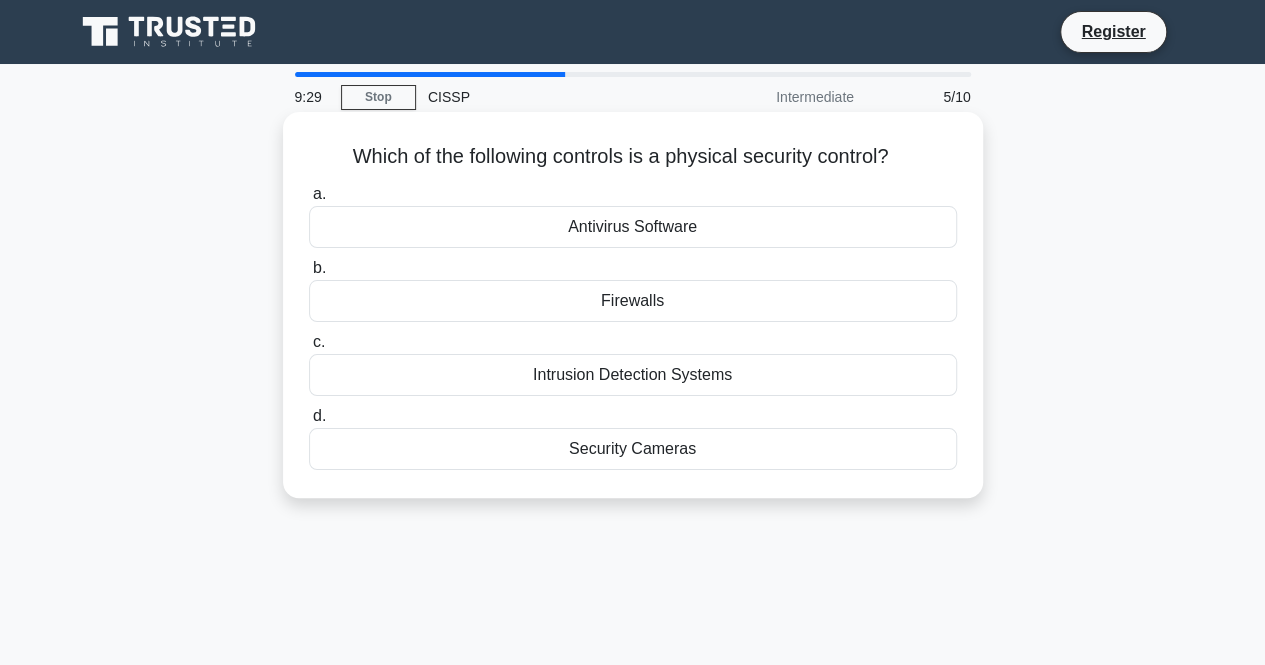 click on "Security Cameras" at bounding box center (633, 449) 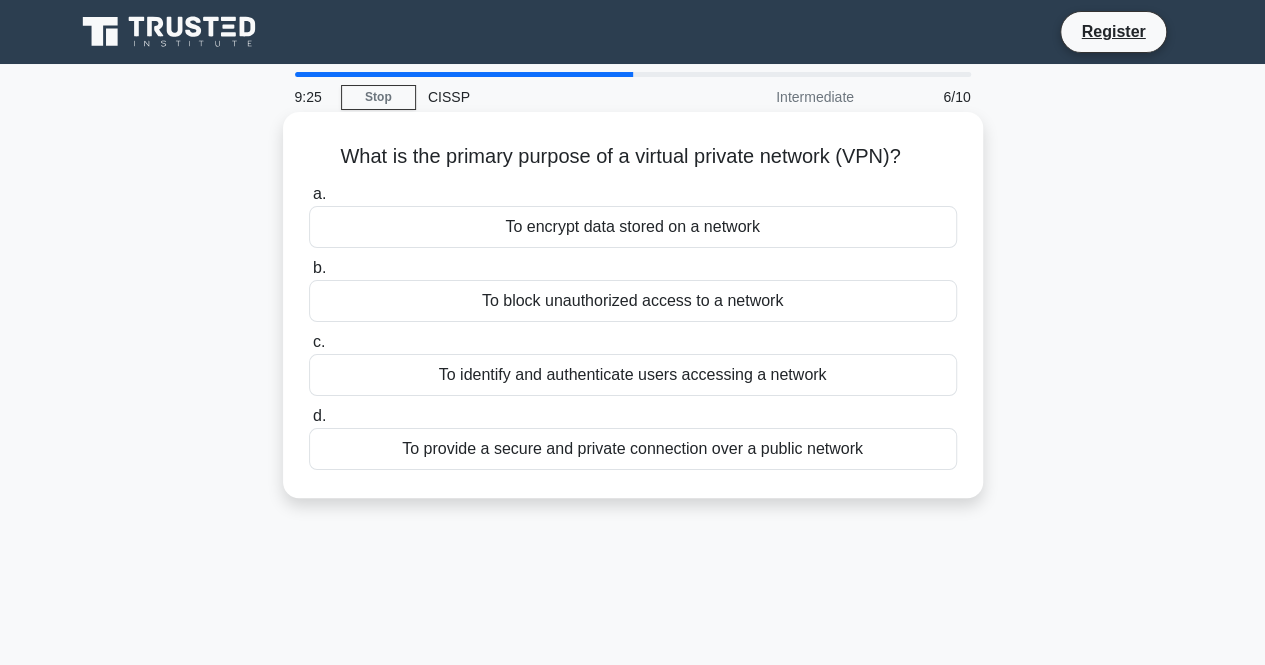 click on "To provide a secure and private connection over a public network" at bounding box center [633, 449] 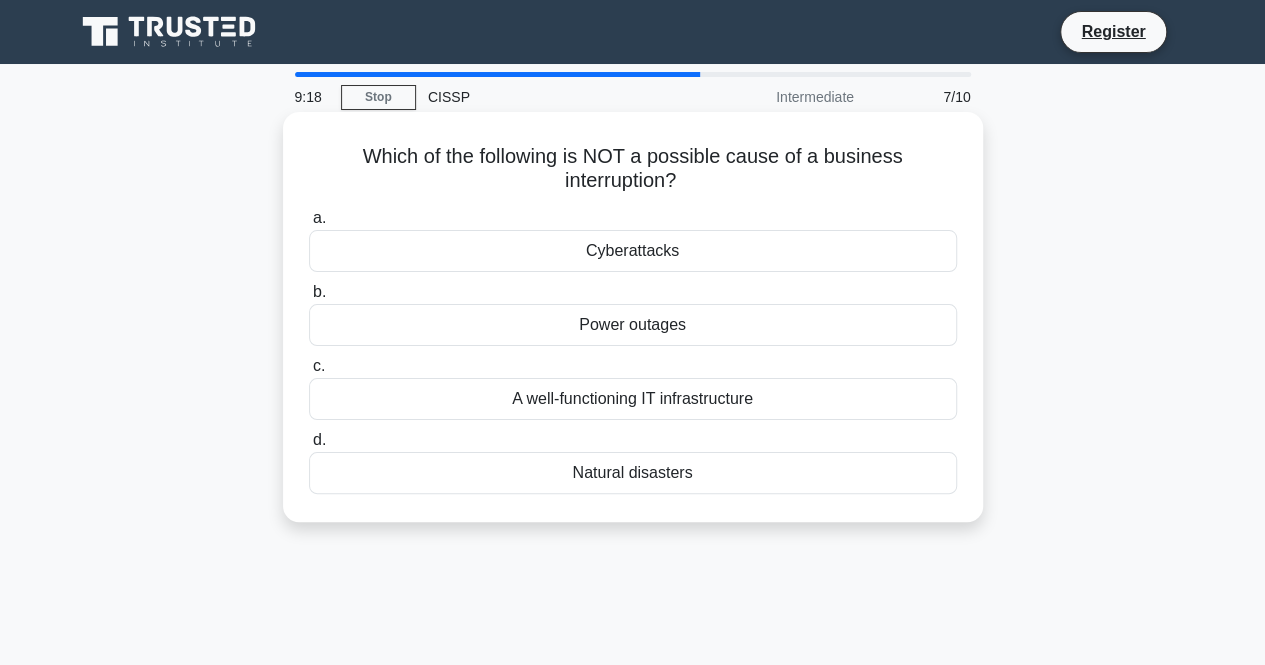 click on "A well-functioning IT infrastructure" at bounding box center [633, 399] 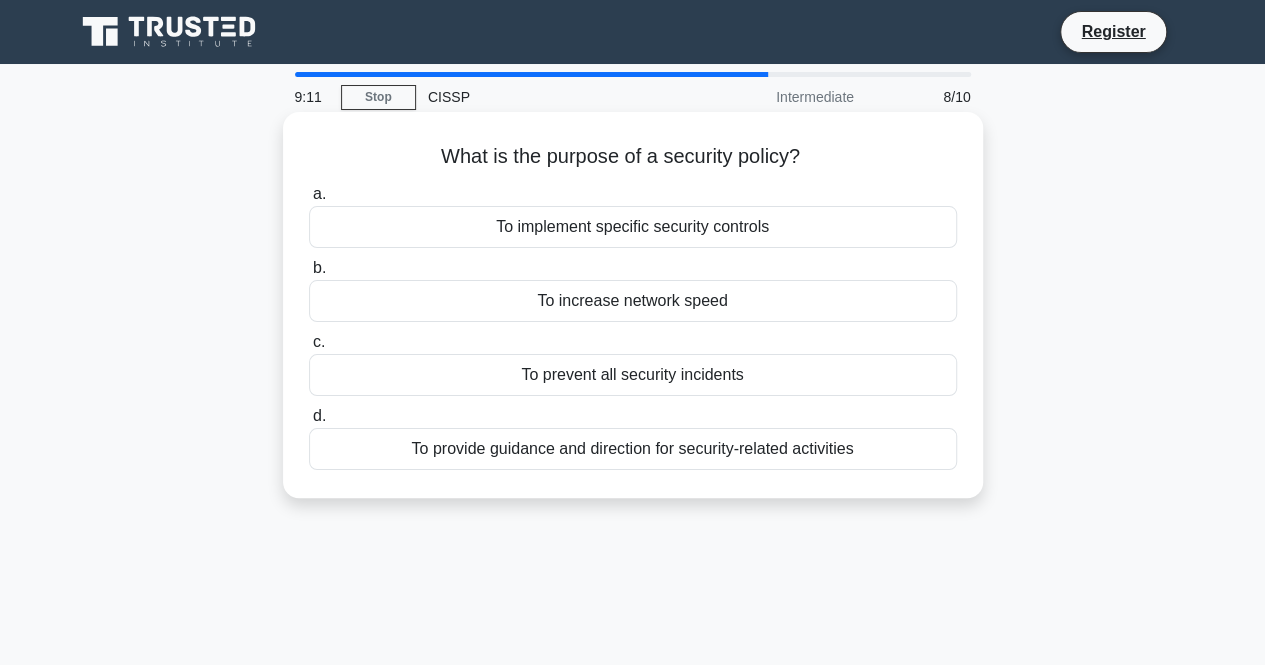 click on "To provide guidance and direction for security-related activities" at bounding box center (633, 449) 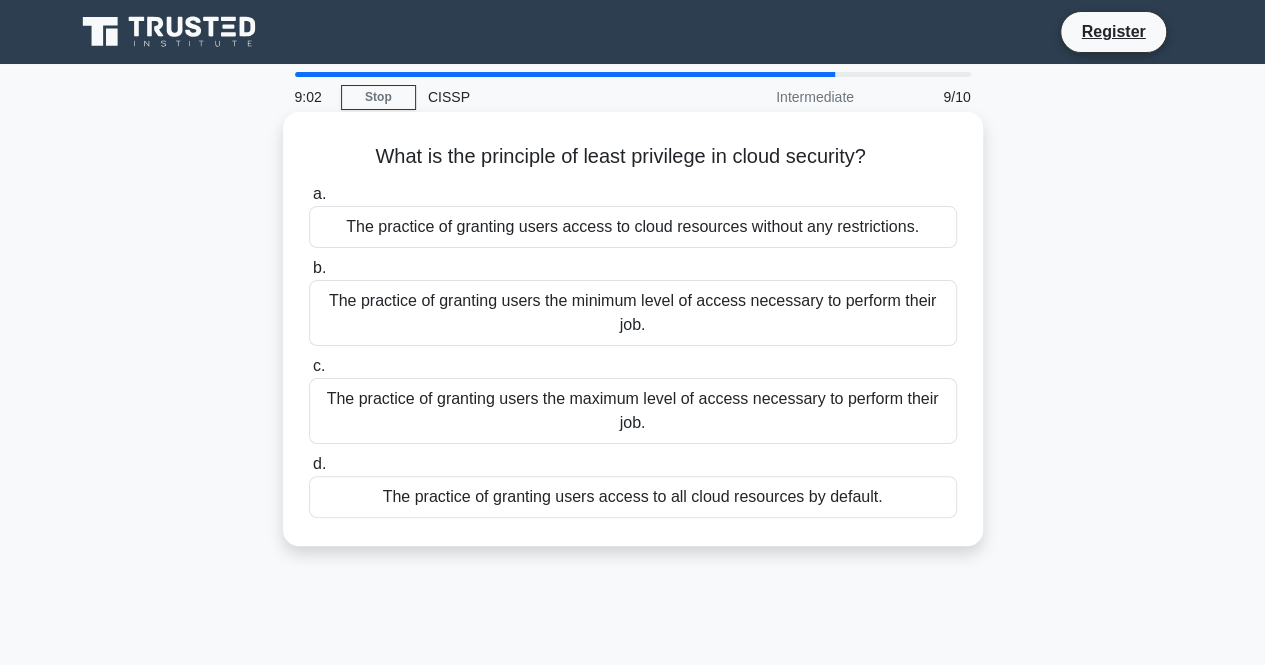 click on "The practice of granting users the minimum level of access necessary to perform their job." at bounding box center (633, 313) 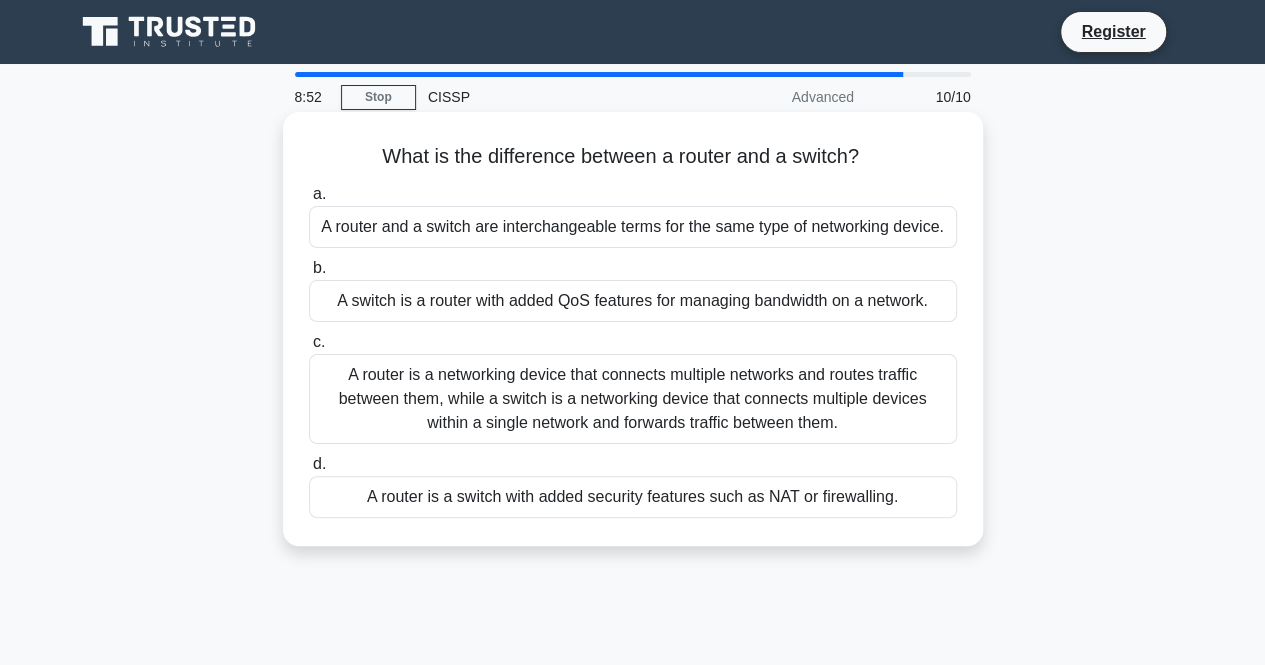 click on "A router is a networking device that connects multiple networks and routes traffic between them, while a switch is a networking device that connects multiple devices within a single network and forwards traffic between them." at bounding box center [633, 399] 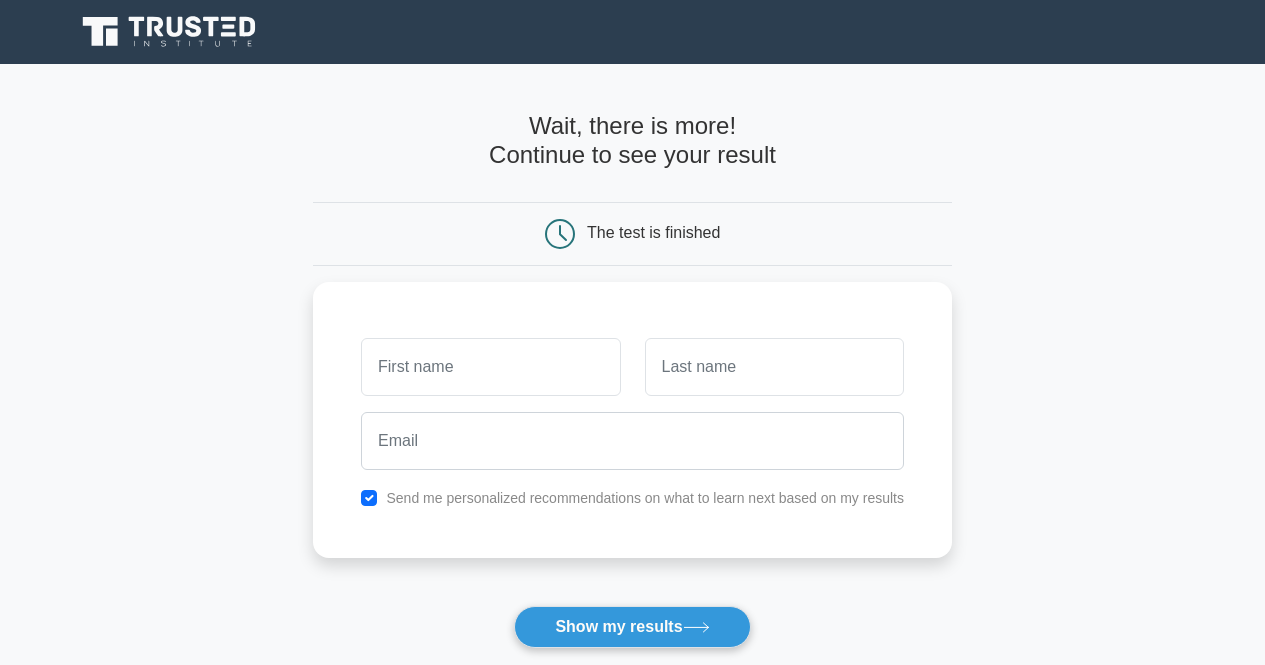 scroll, scrollTop: 0, scrollLeft: 0, axis: both 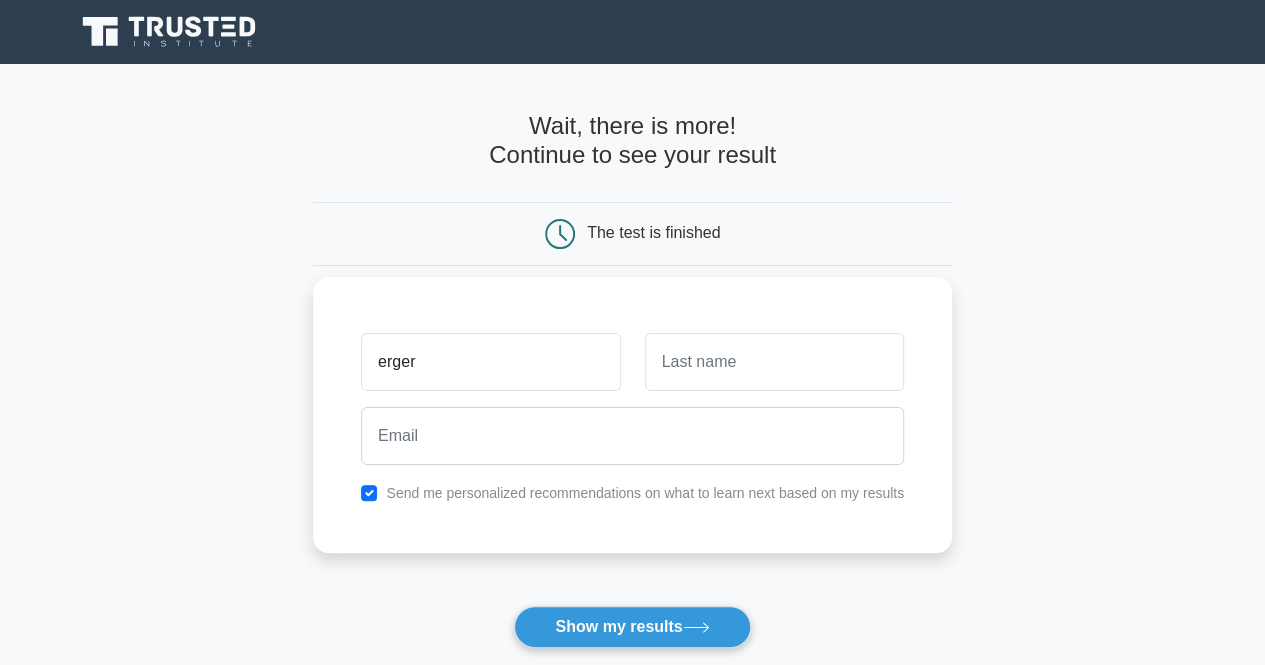type on "erger" 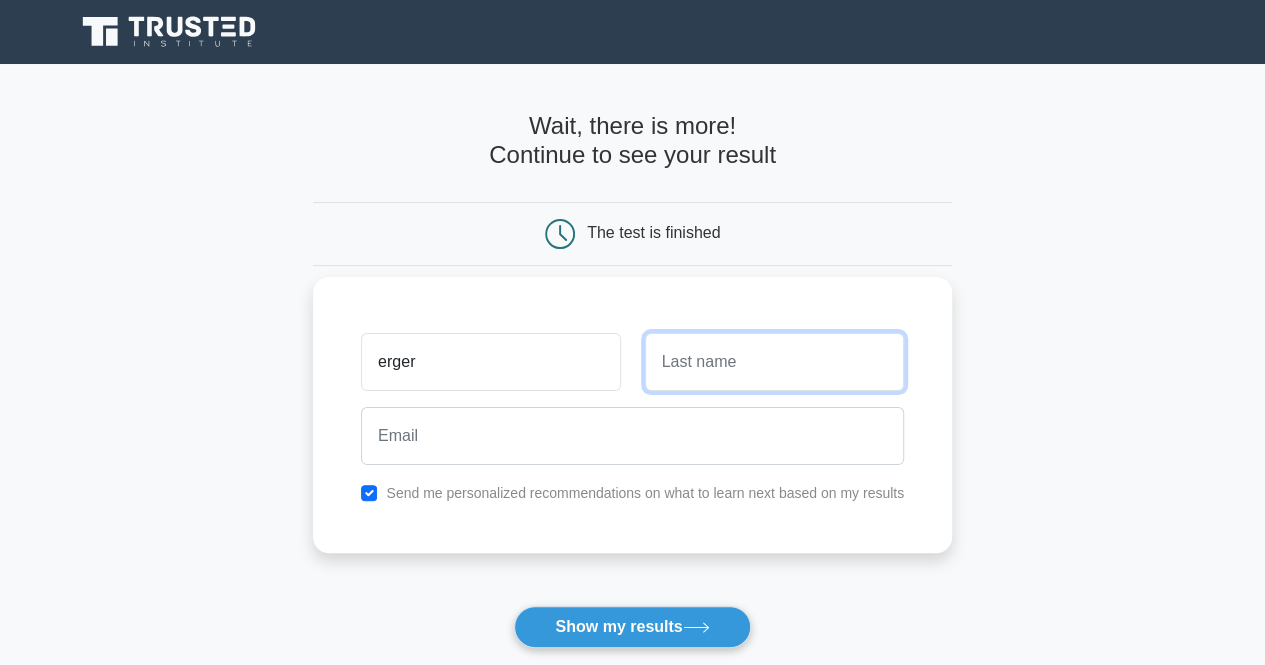 click at bounding box center (774, 362) 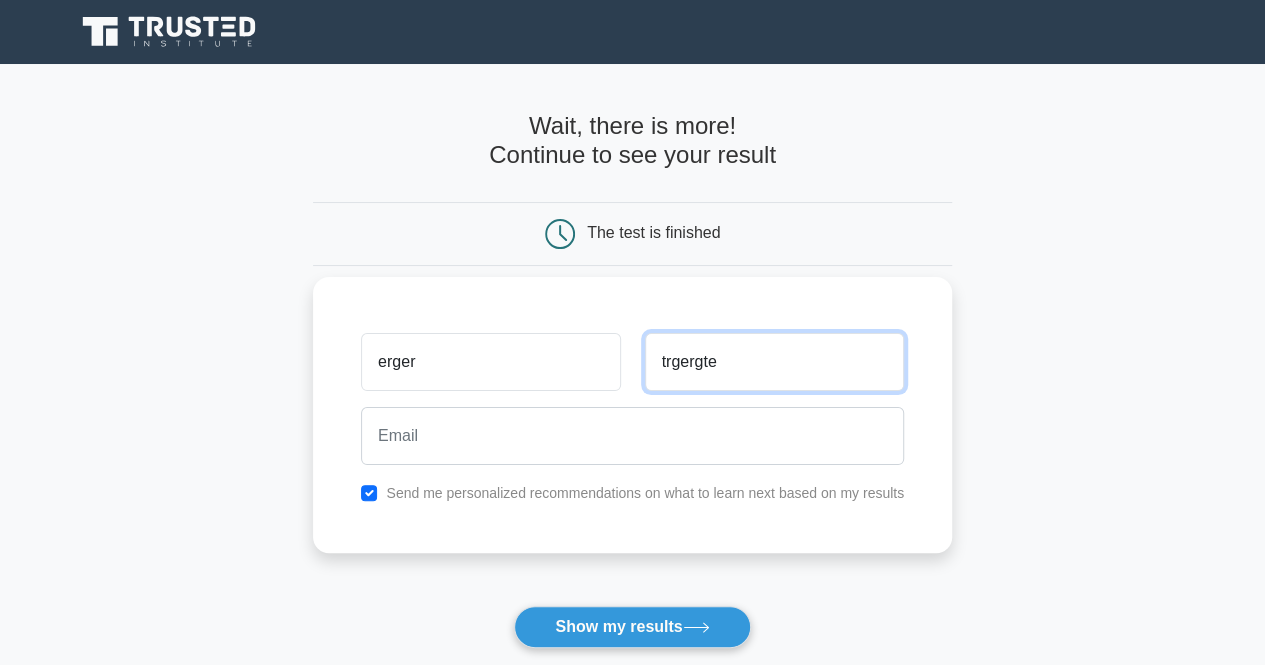 type on "trgergte" 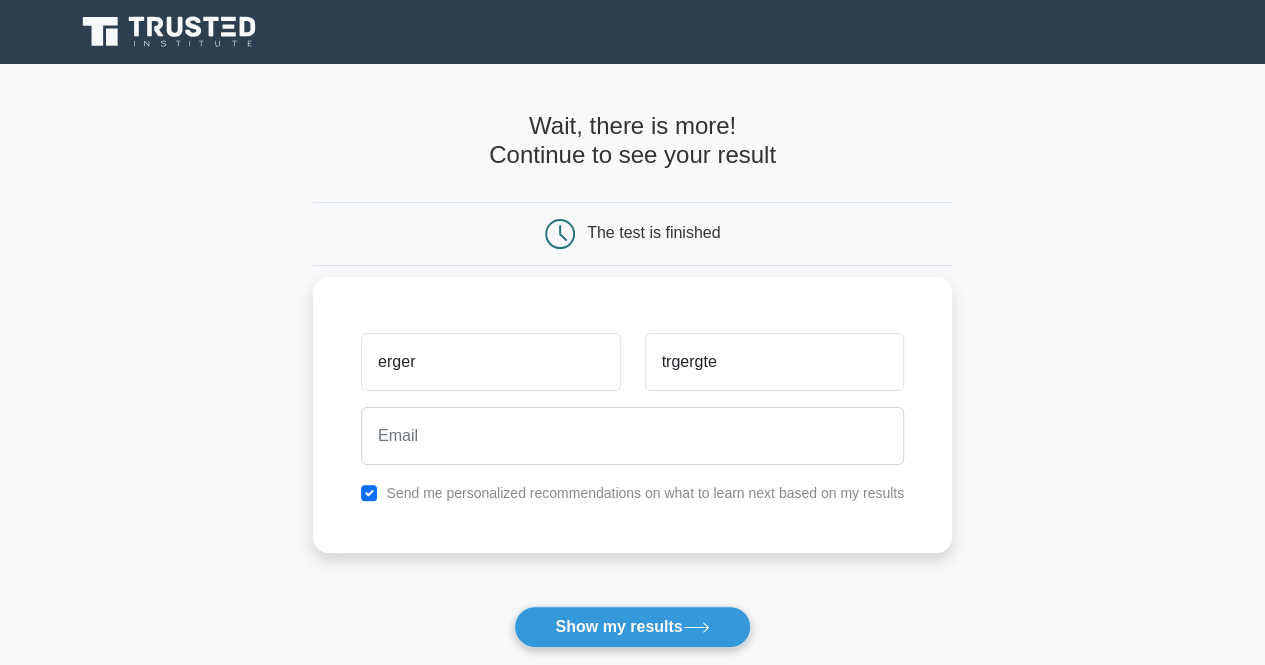 click on "Send me personalized recommendations on what to learn next based on my results" at bounding box center (632, 493) 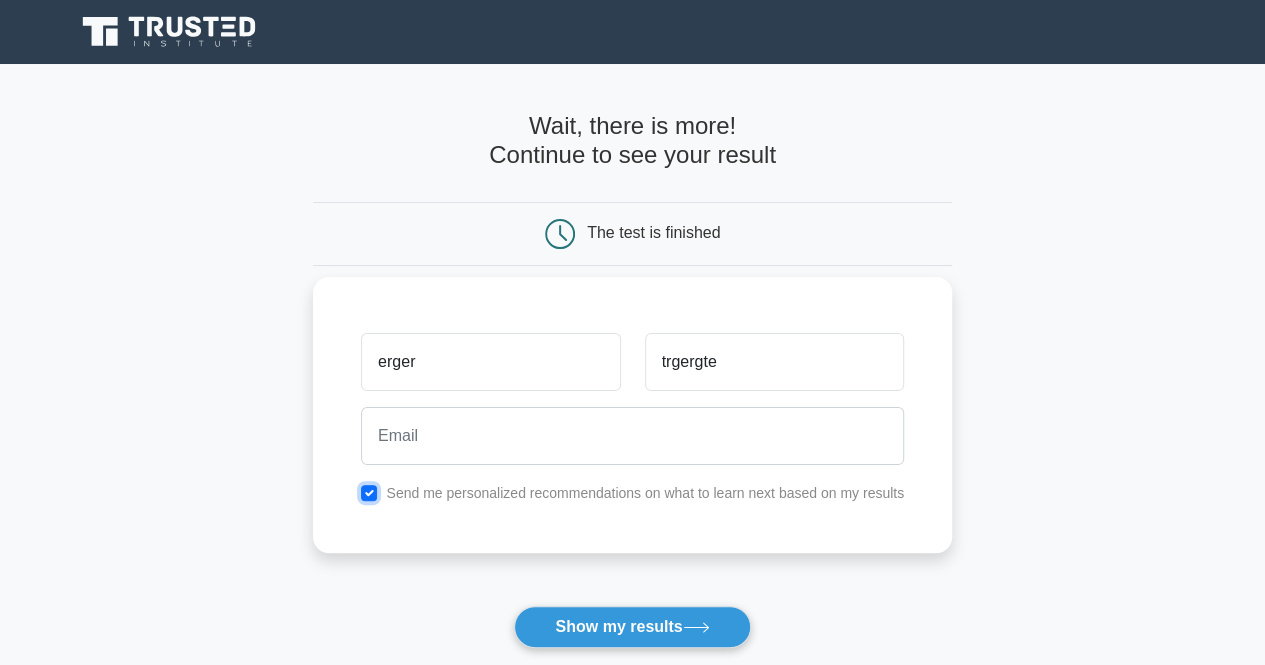 click at bounding box center (369, 493) 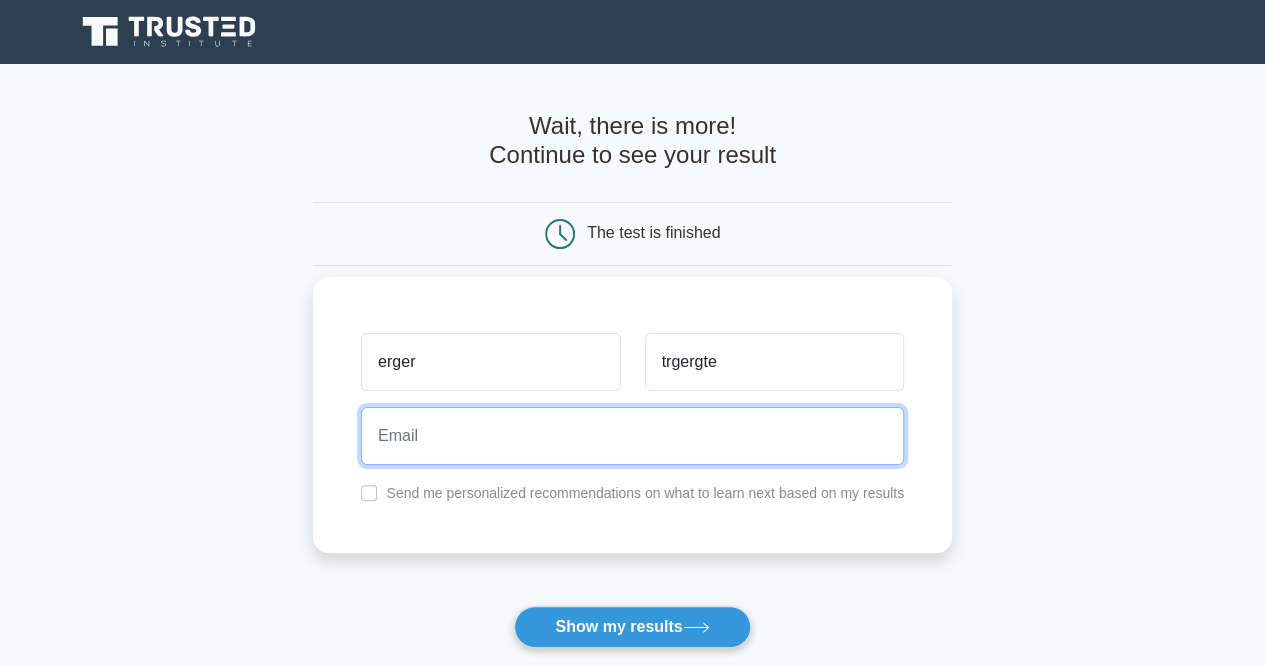 click at bounding box center (632, 436) 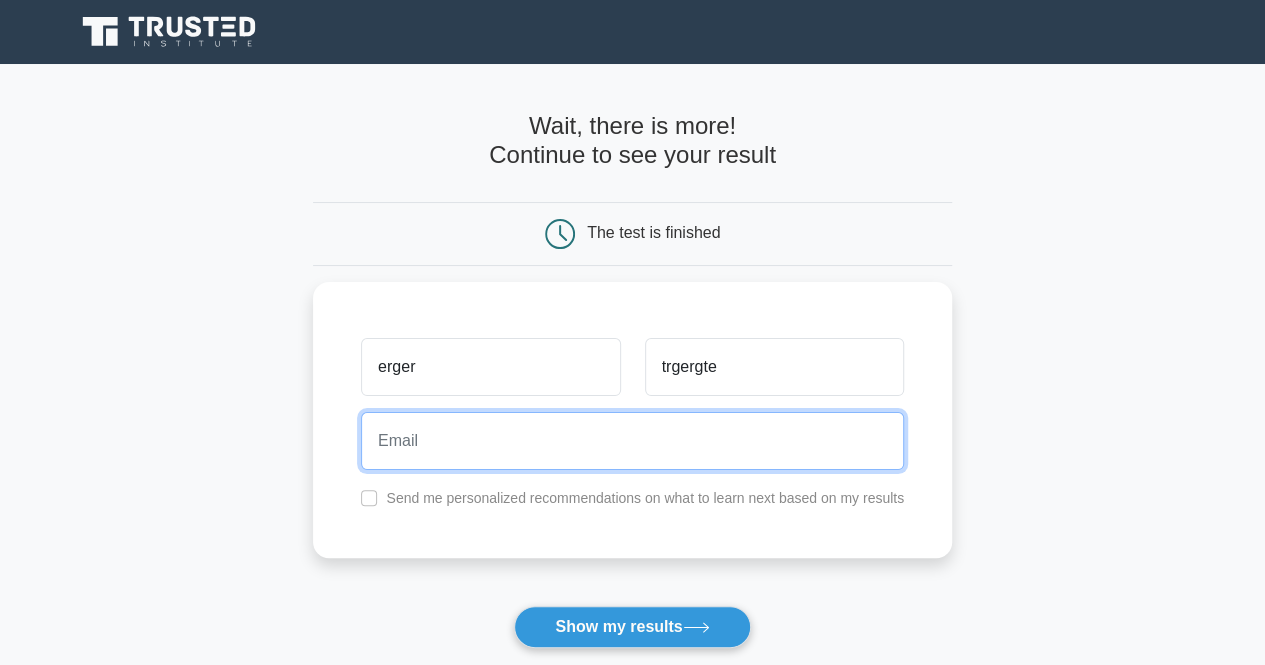paste on "depdas@itmo.edu.pl" 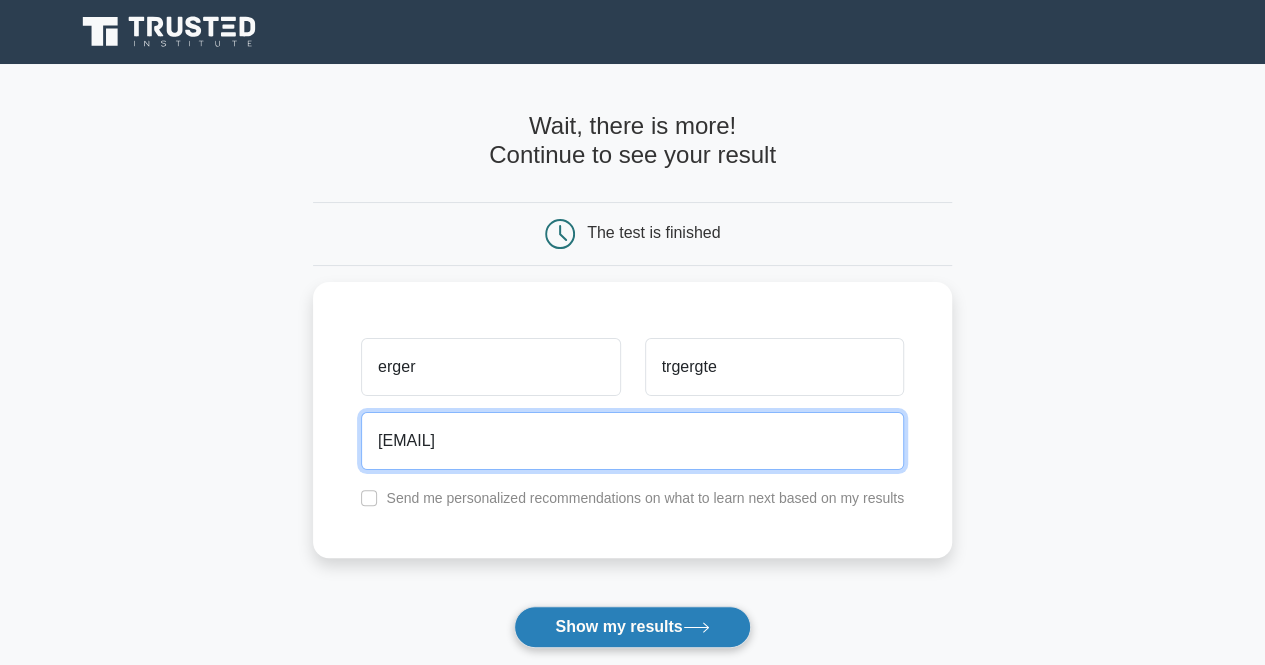 type on "depdas@itmo.edu.pl" 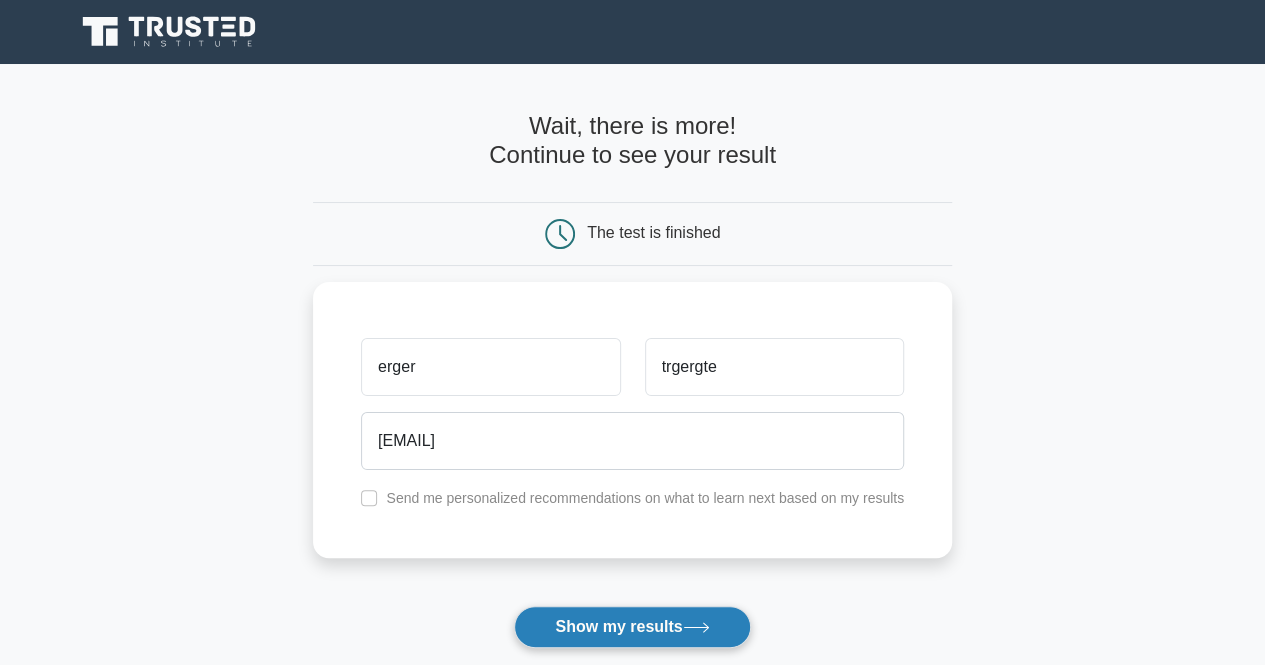 click on "Show my results" at bounding box center (632, 627) 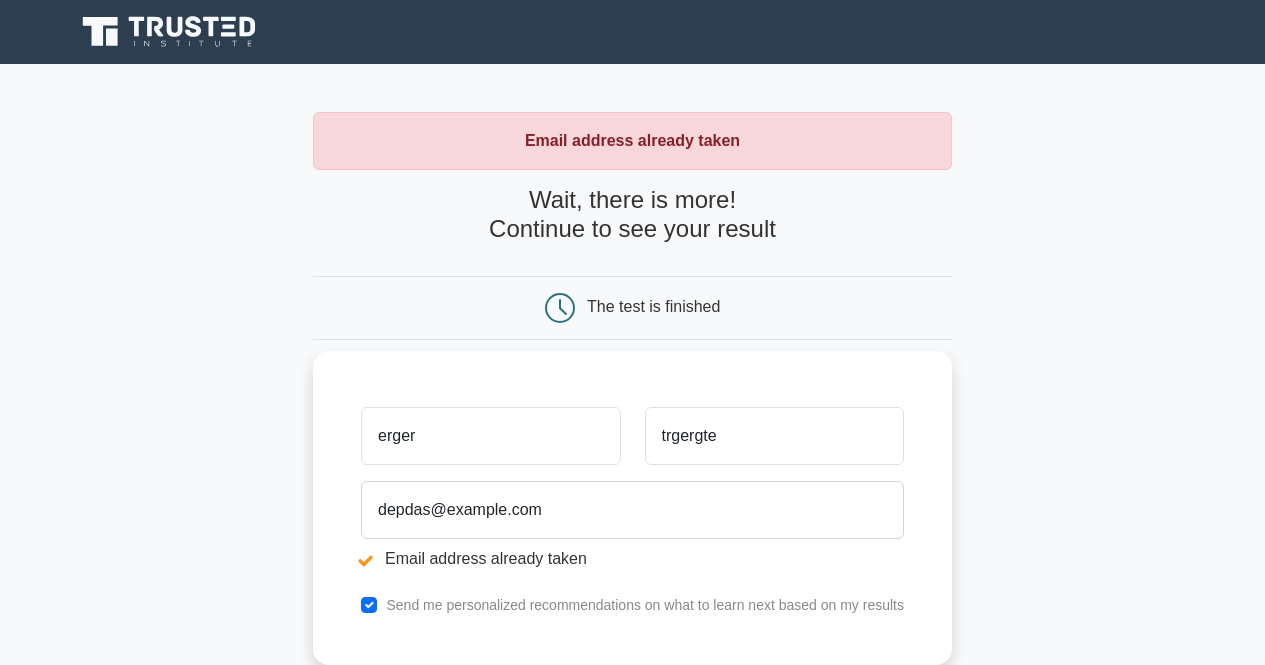 scroll, scrollTop: 0, scrollLeft: 0, axis: both 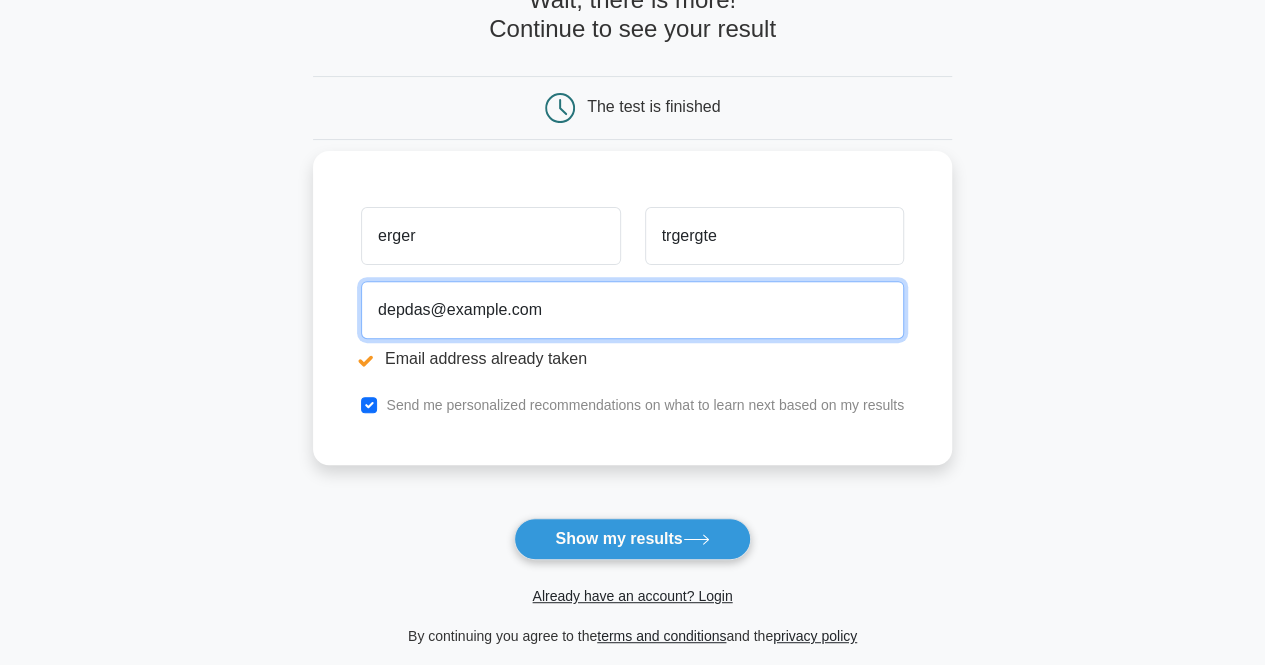 click on "depdas@example.com" at bounding box center (632, 310) 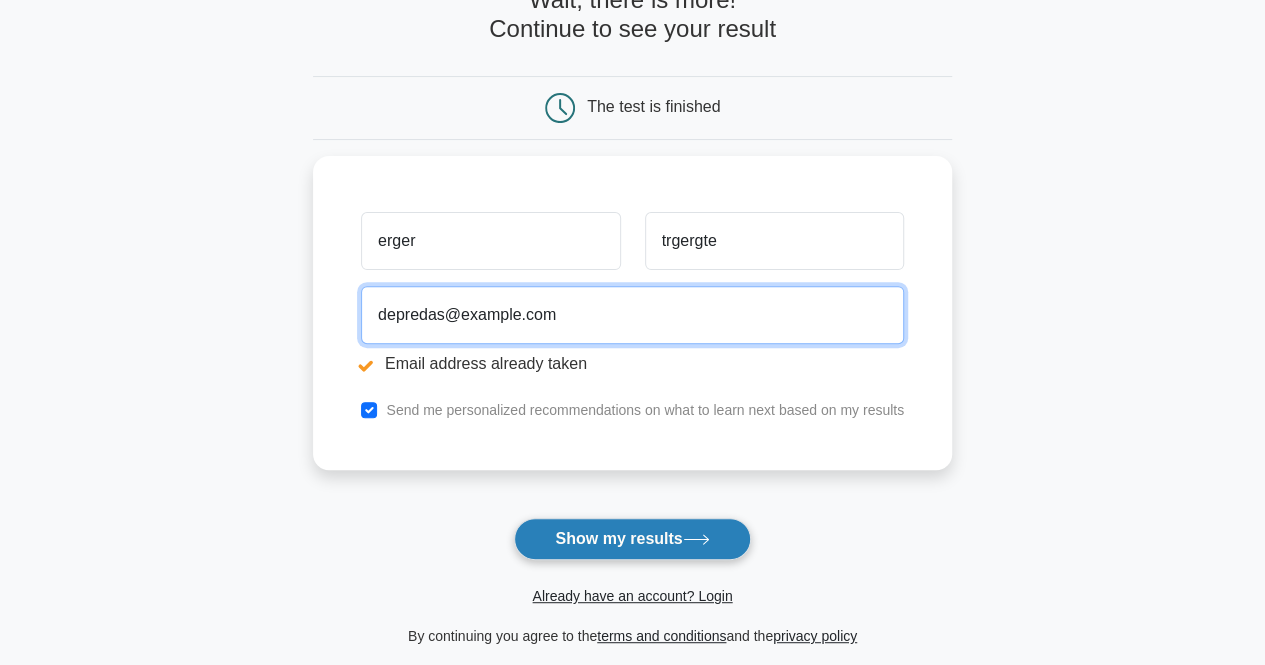 type on "depredas@example.com" 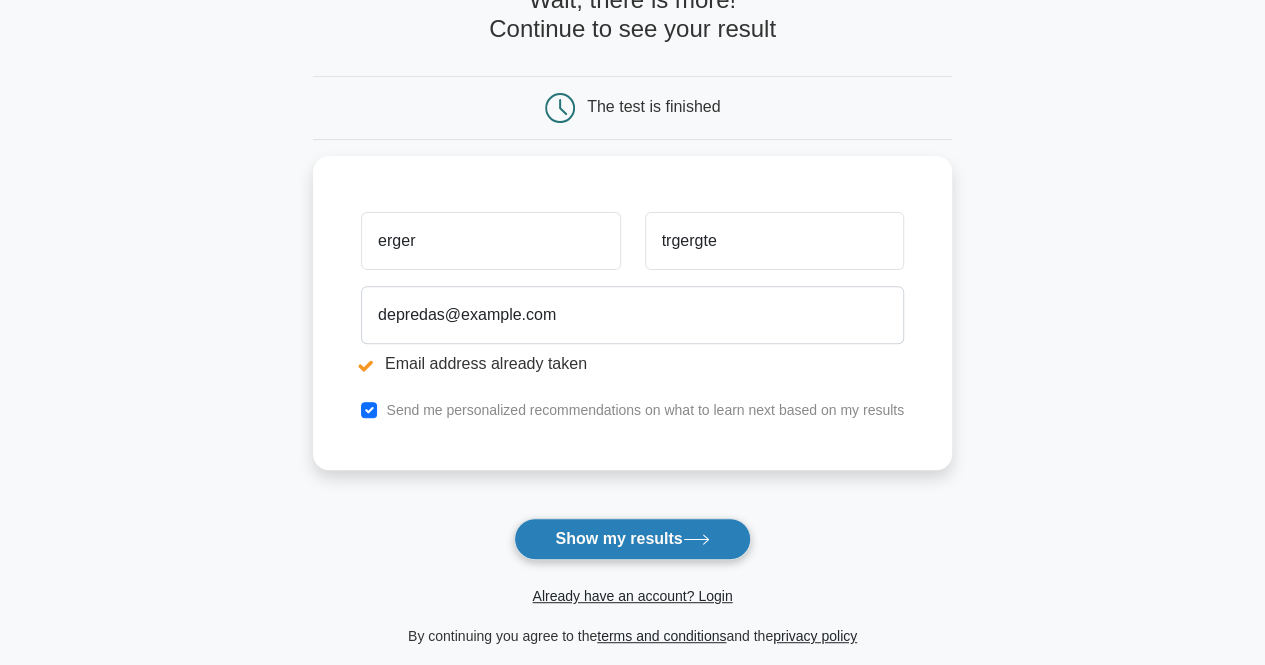click on "Show my results" at bounding box center [632, 539] 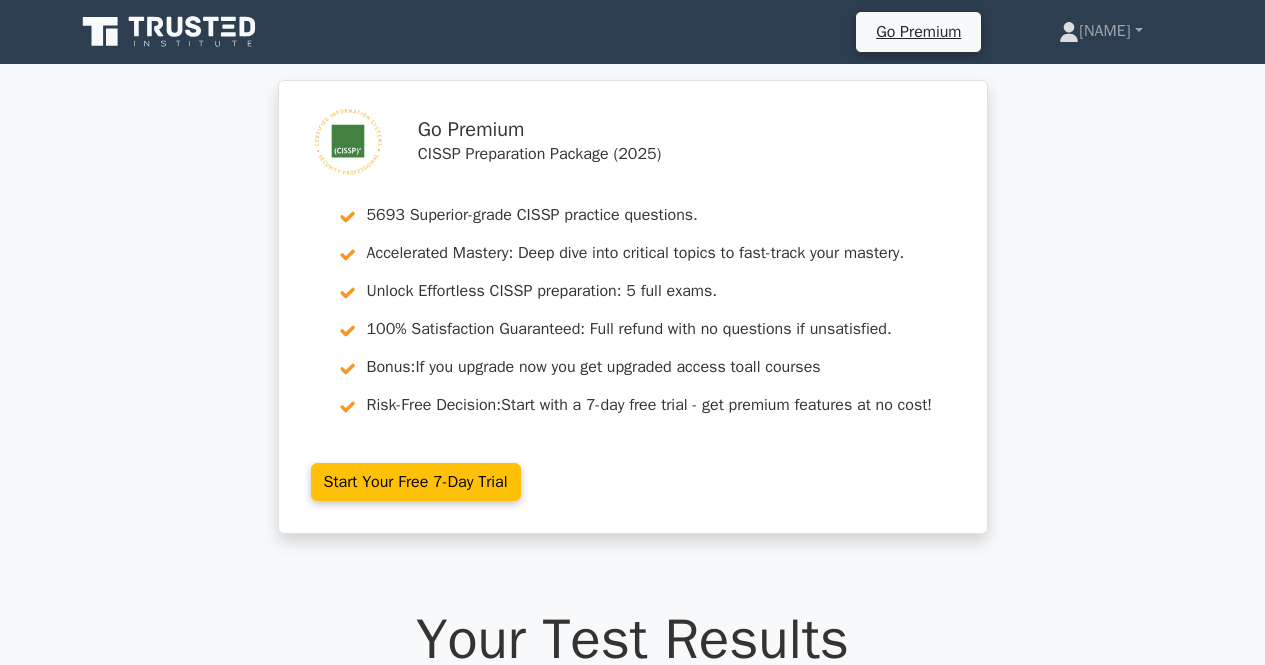 scroll, scrollTop: 0, scrollLeft: 0, axis: both 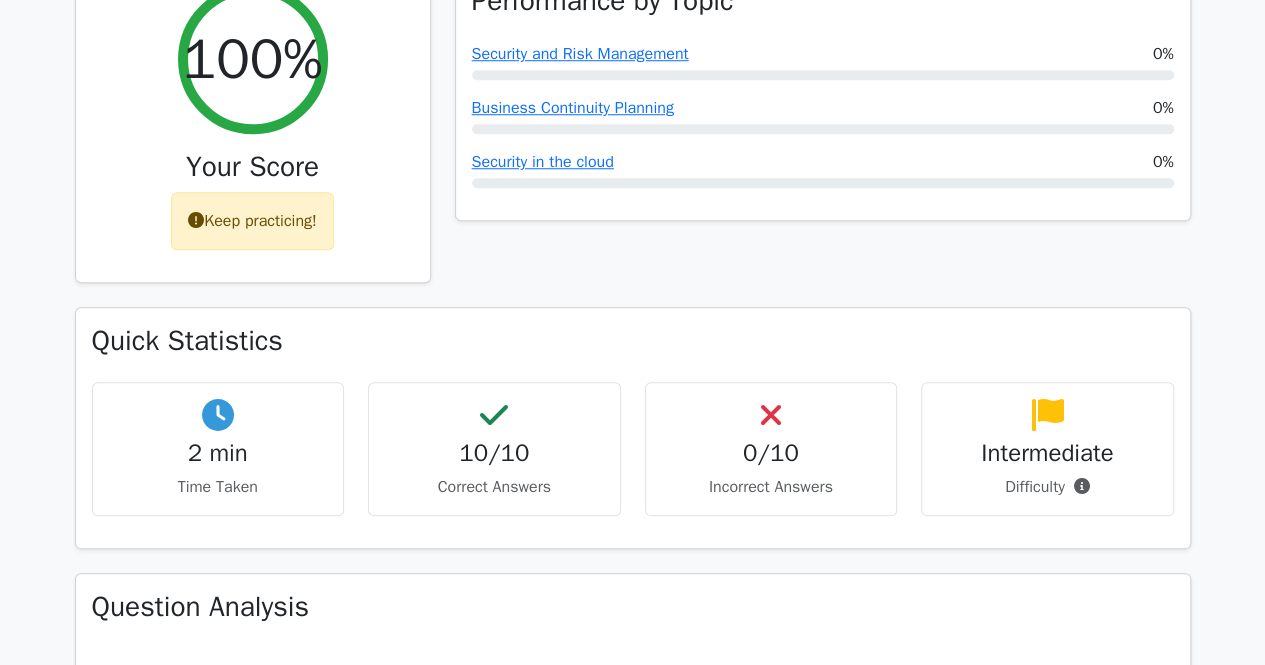 click on "Go Premium
CISSP Preparation Package (2025)
5693 Superior-grade  CISSP practice questions.
Accelerated Mastery: Deep dive into critical topics to fast-track your mastery.
Unlock Effortless CISSP preparation: 5 full exams.
100% Satisfaction Guaranteed: Full refund with no questions if unsatisfied.
Bonus:  If you upgrade now you get upgraded access to  all courses
Risk-Free Decision:" at bounding box center [632, 921] 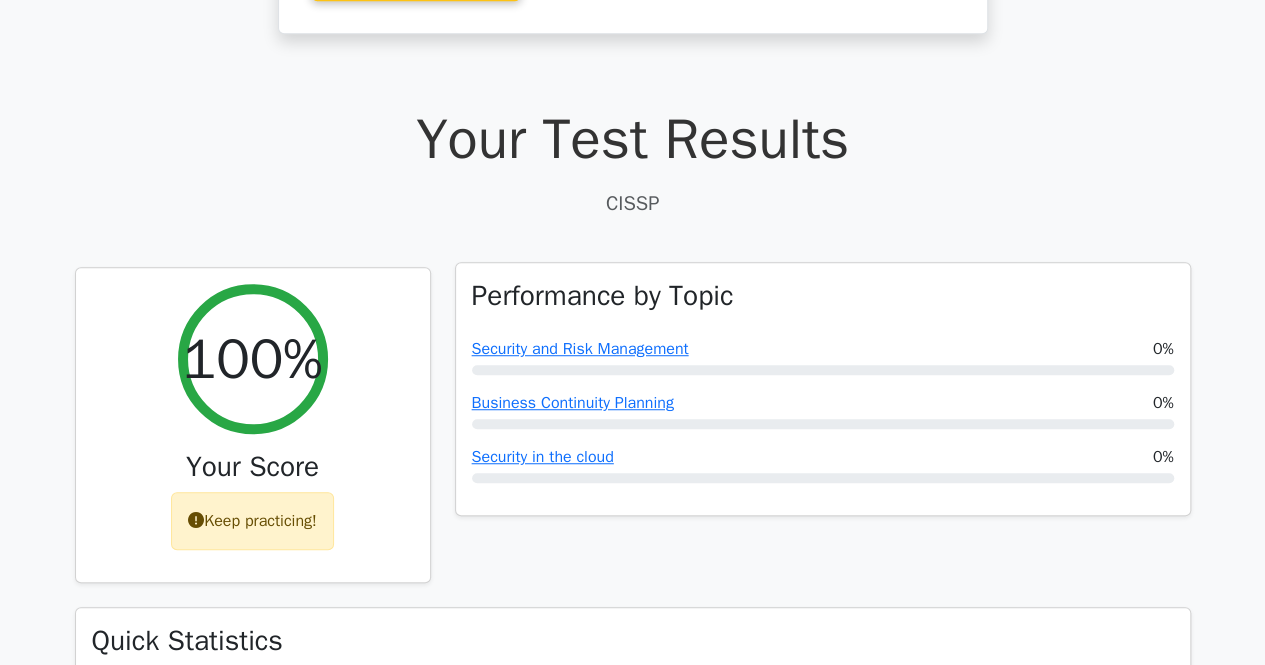 scroll, scrollTop: 0, scrollLeft: 0, axis: both 